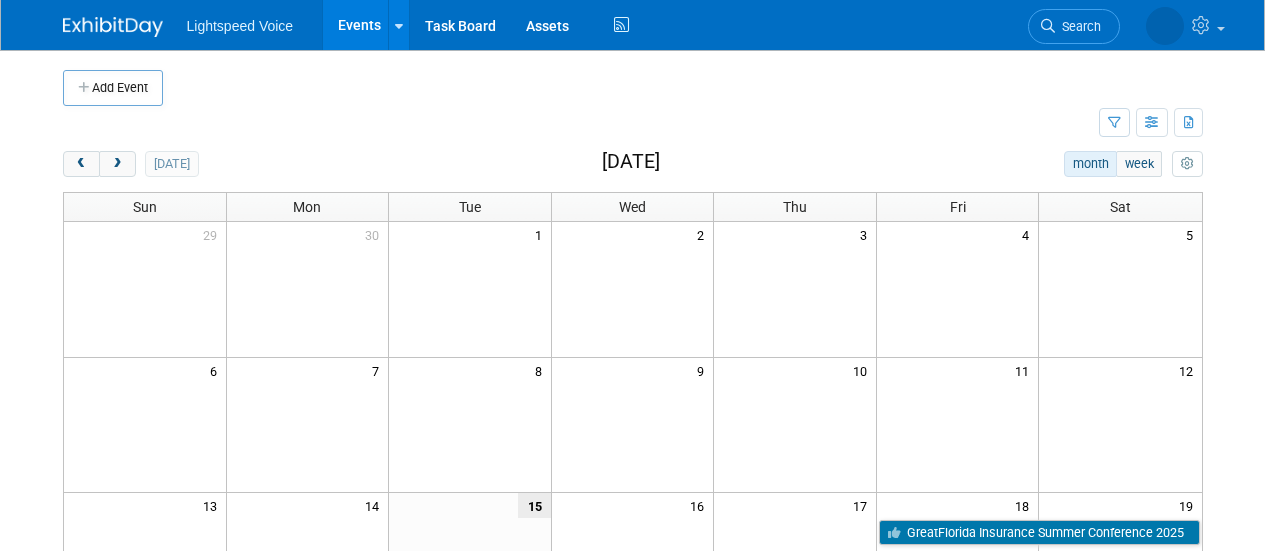 scroll, scrollTop: 0, scrollLeft: 0, axis: both 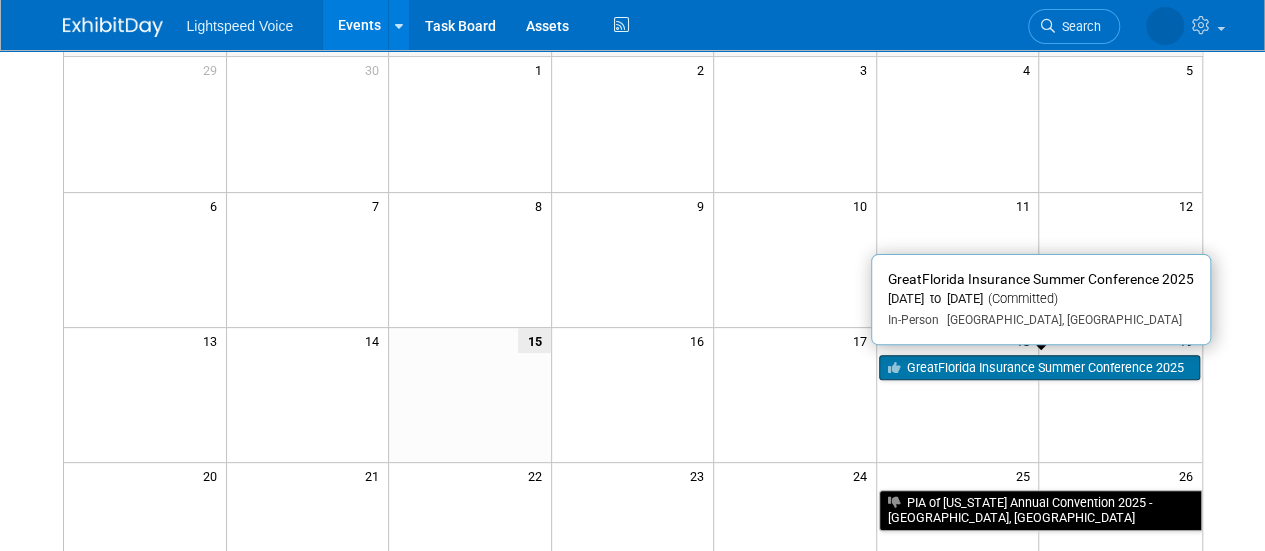 click on "GreatFlorida Insurance Summer Conference 2025" at bounding box center [1039, 368] 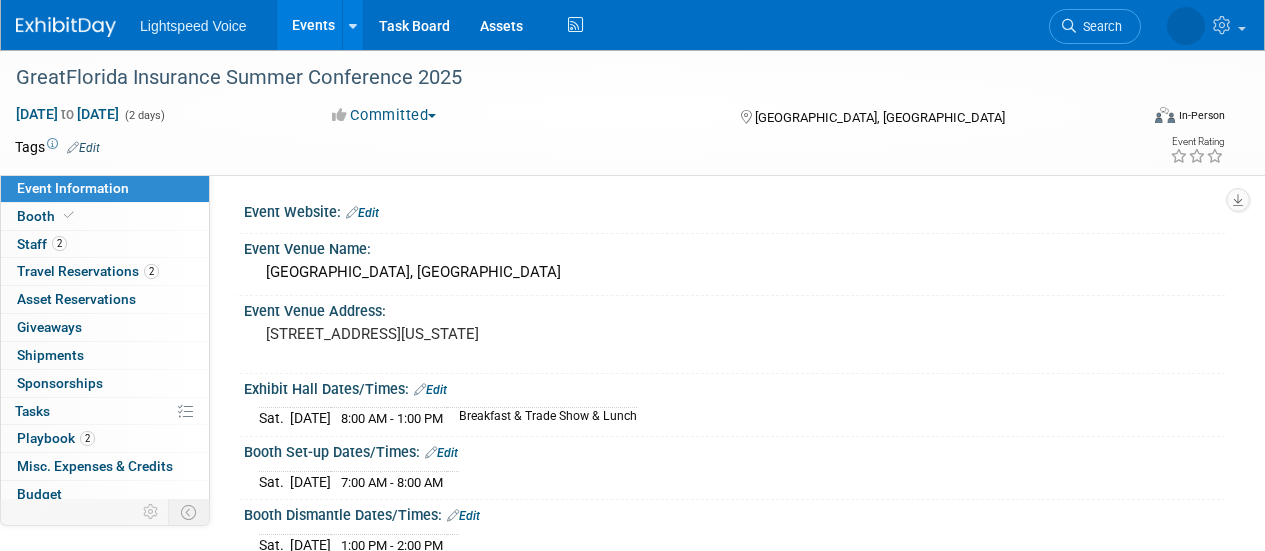 scroll, scrollTop: 0, scrollLeft: 0, axis: both 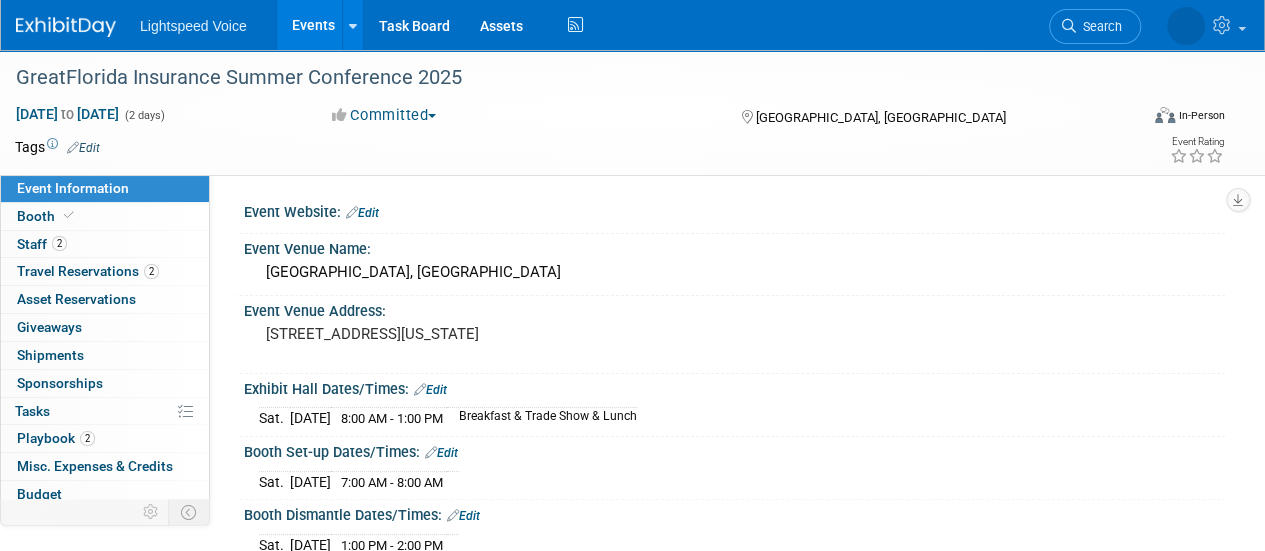 click on "Events" at bounding box center (313, 25) 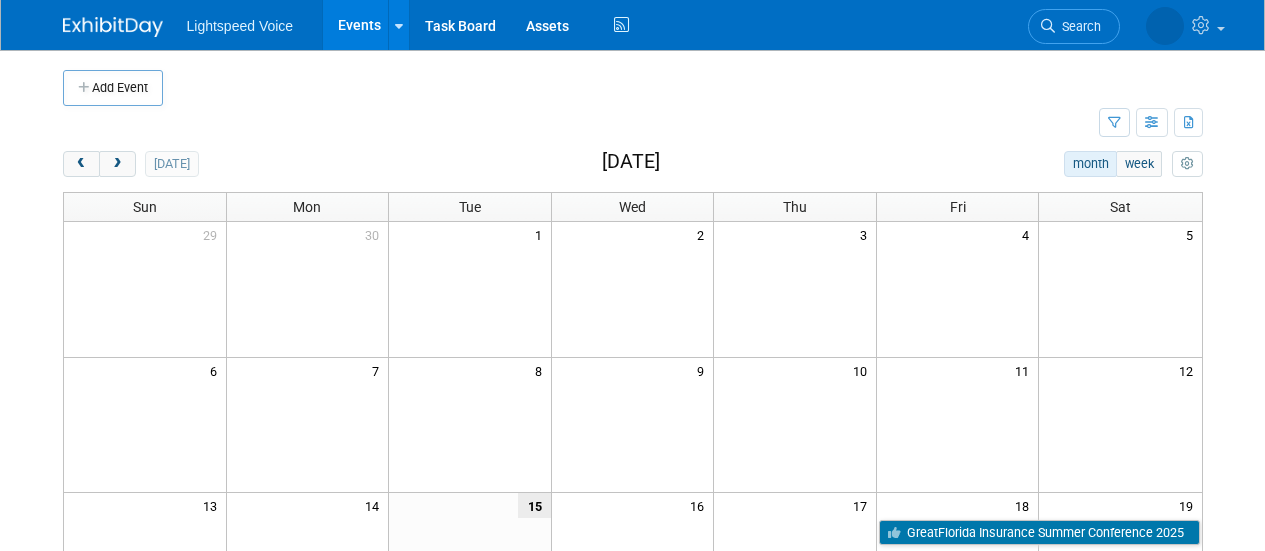 scroll, scrollTop: 0, scrollLeft: 0, axis: both 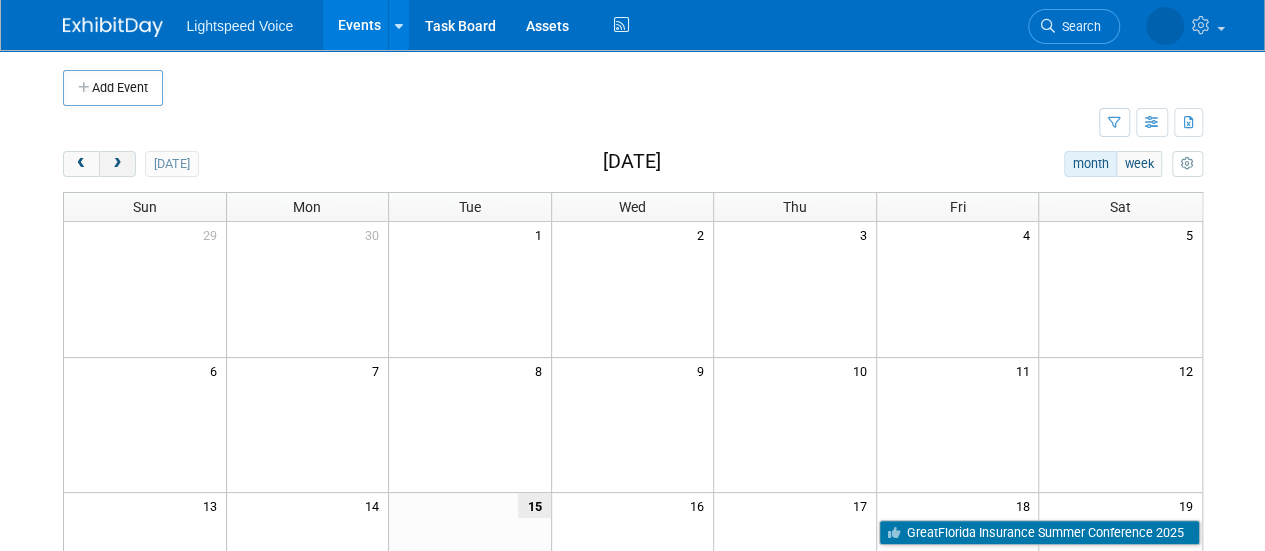 click at bounding box center [117, 164] 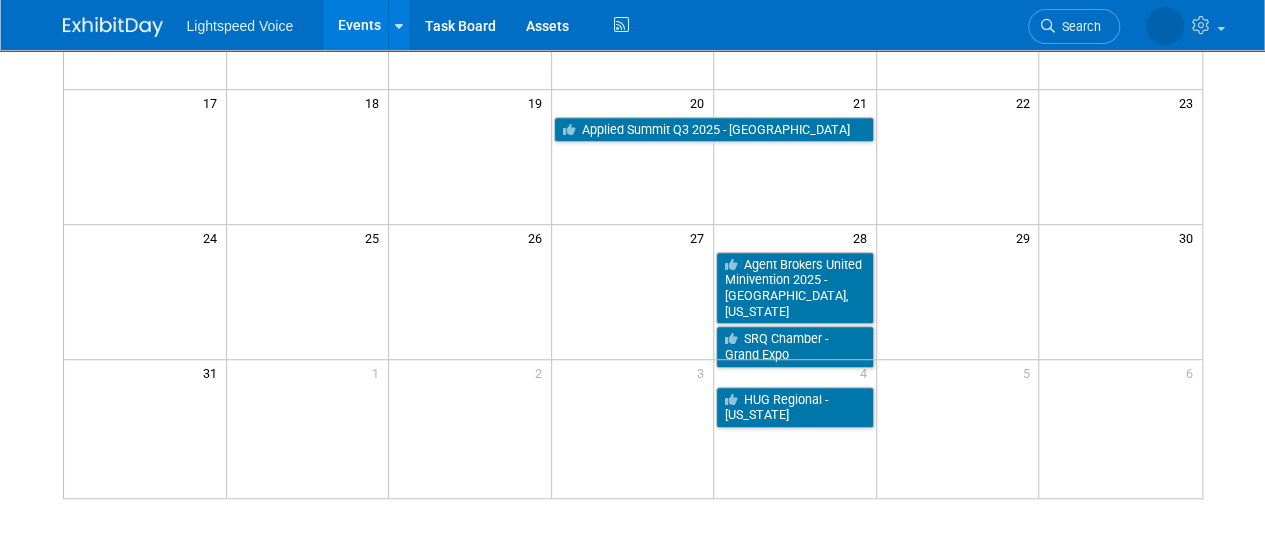 scroll, scrollTop: 536, scrollLeft: 0, axis: vertical 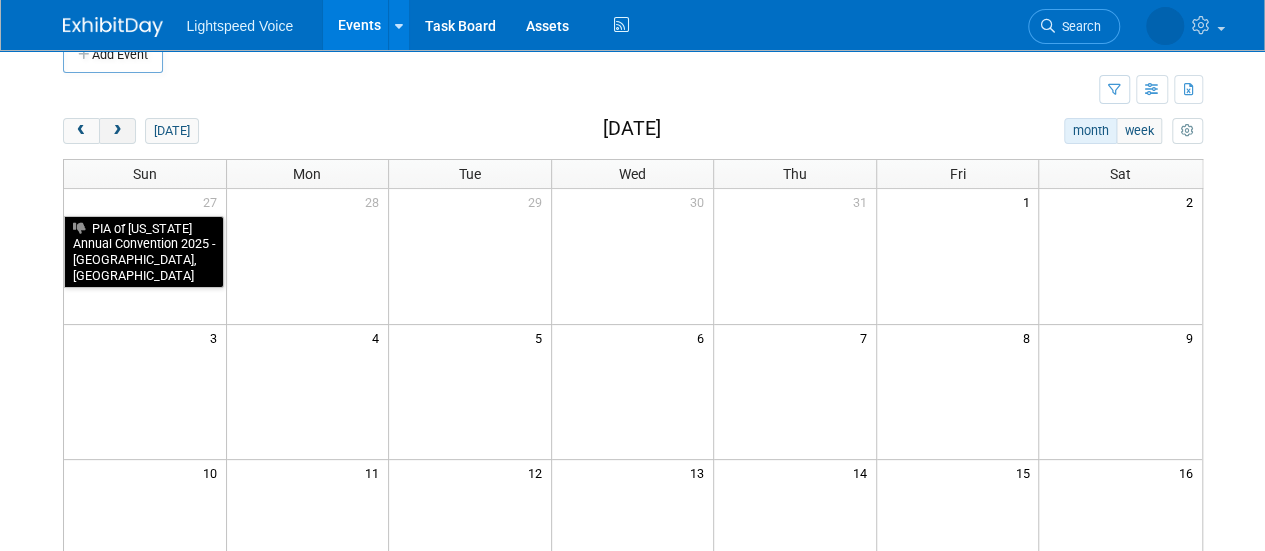 click at bounding box center [117, 131] 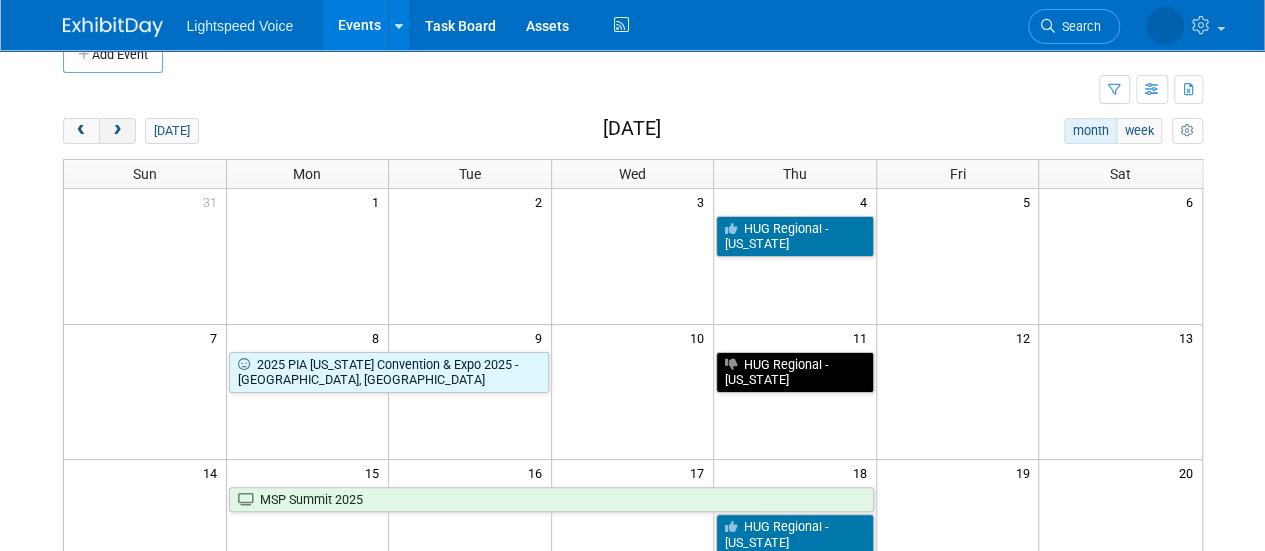 click at bounding box center [117, 131] 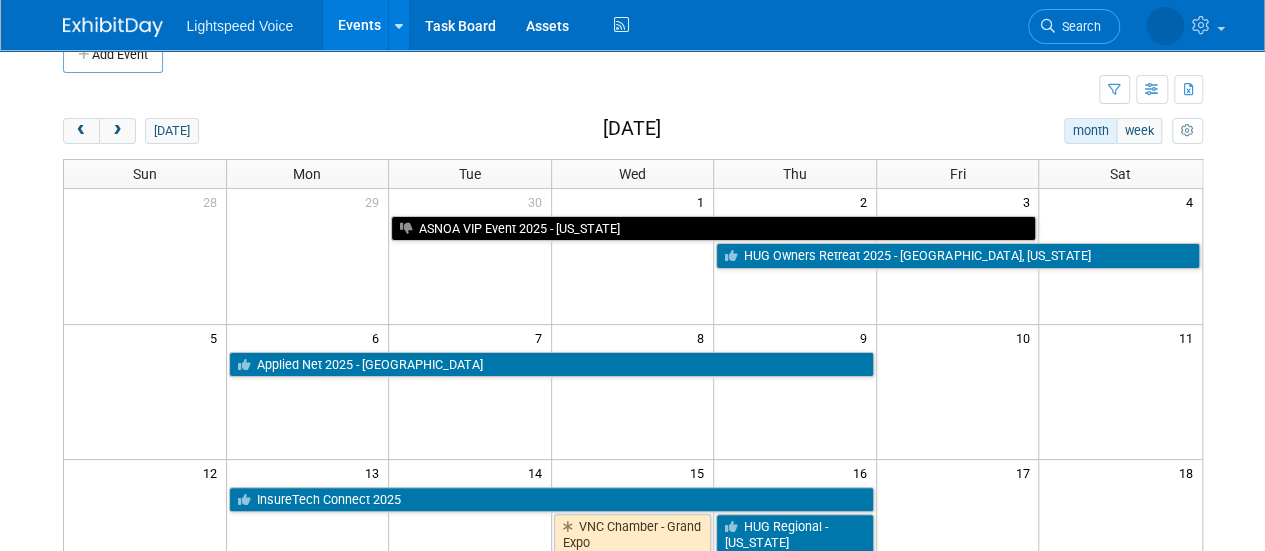 scroll, scrollTop: 76, scrollLeft: 0, axis: vertical 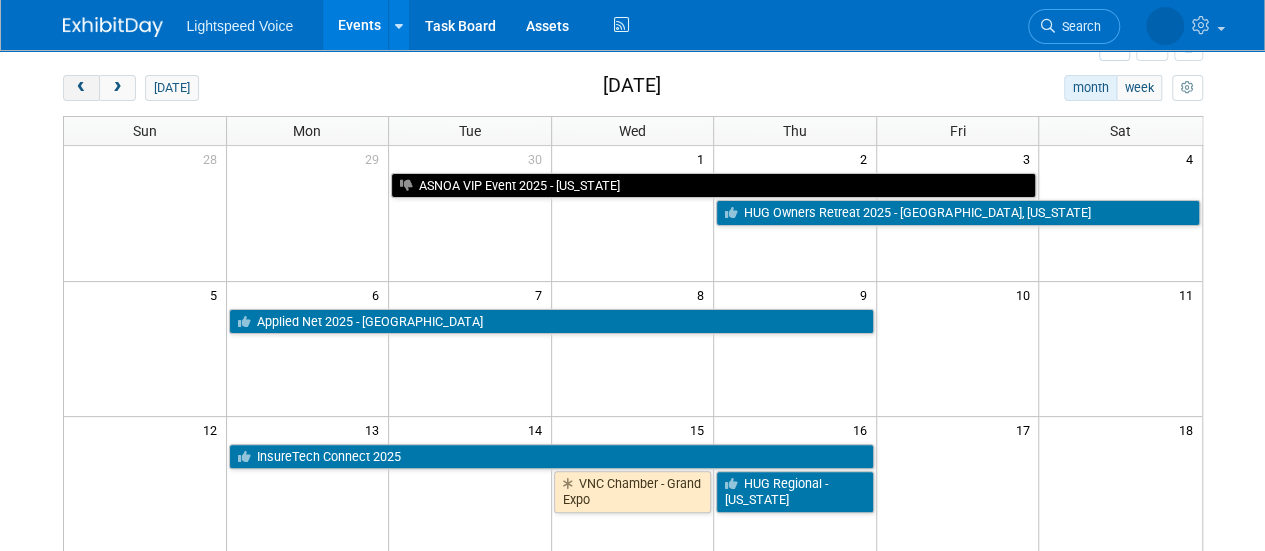 click at bounding box center (81, 88) 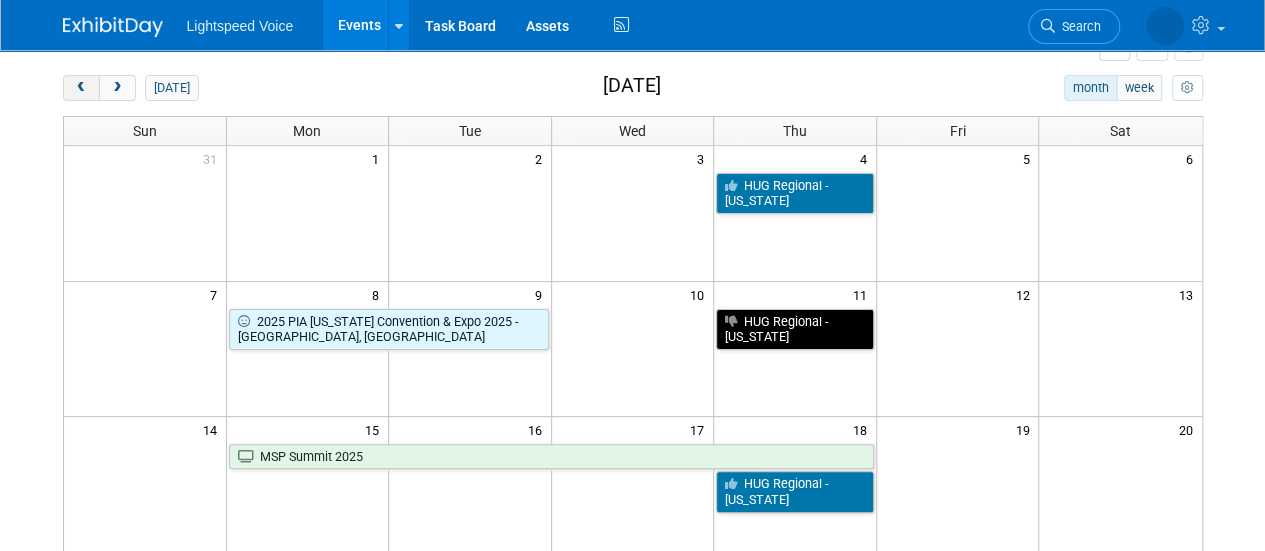 click at bounding box center [81, 88] 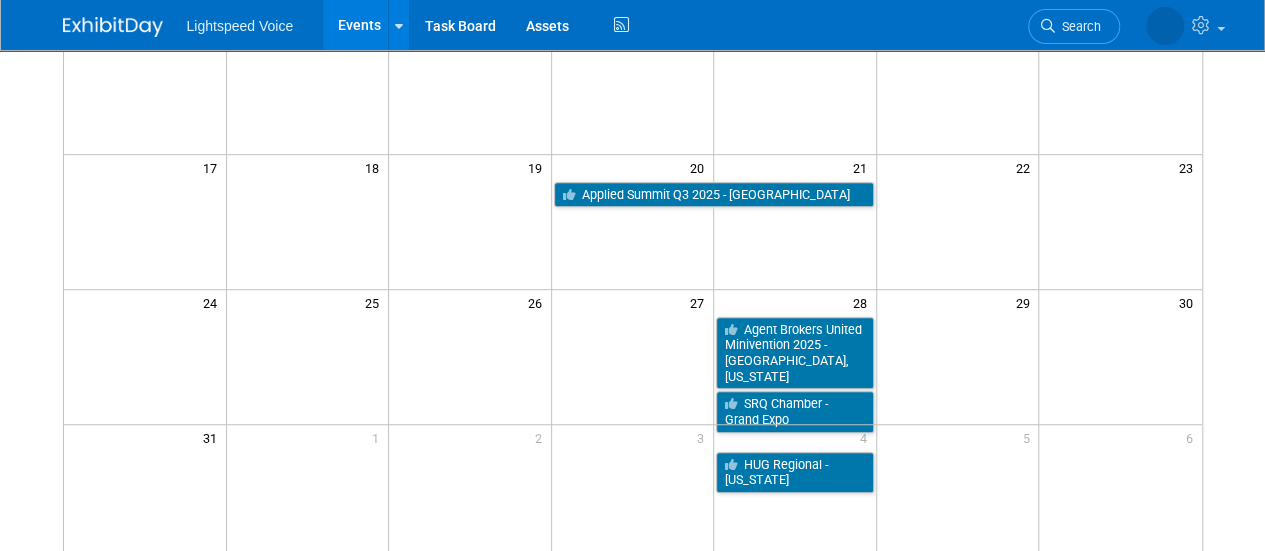 scroll, scrollTop: 505, scrollLeft: 0, axis: vertical 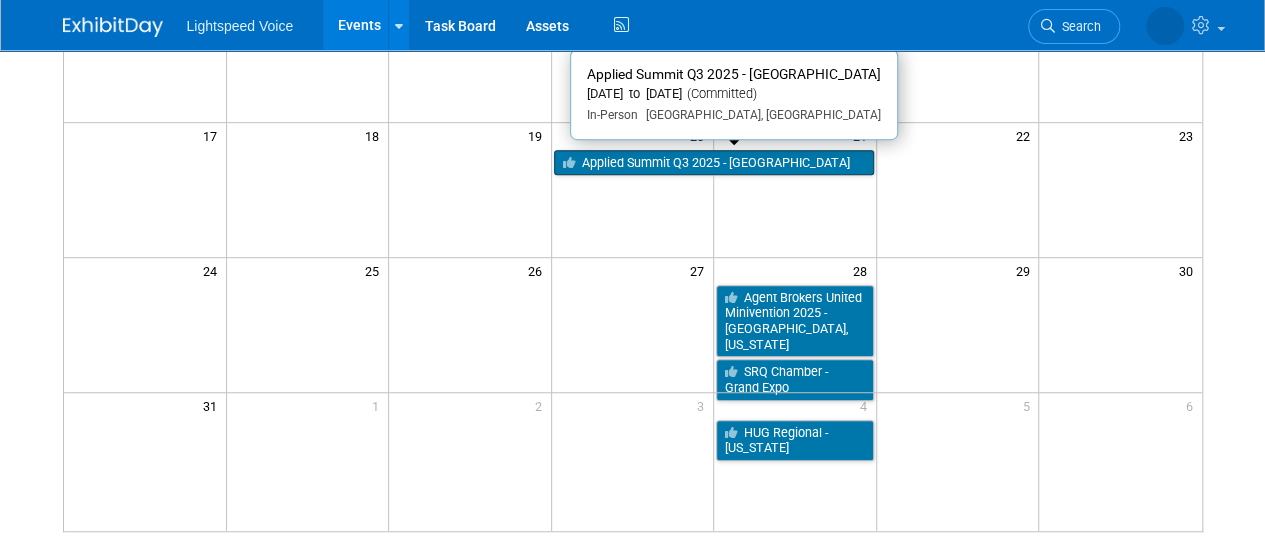 click on "Applied Summit Q3 2025 - [GEOGRAPHIC_DATA]" at bounding box center (714, 163) 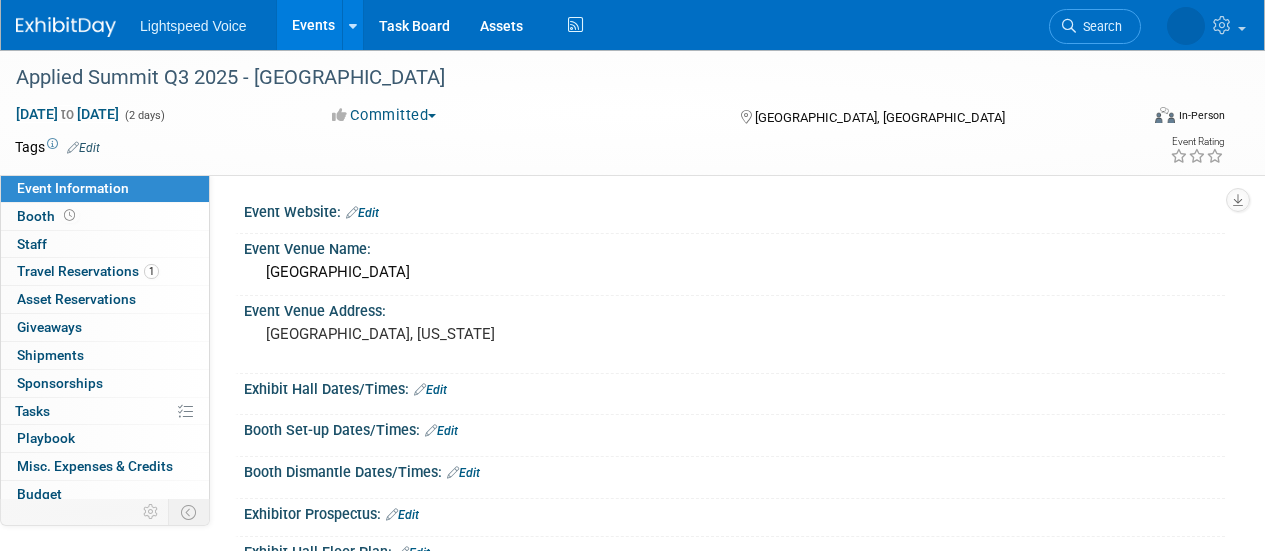 scroll, scrollTop: 0, scrollLeft: 0, axis: both 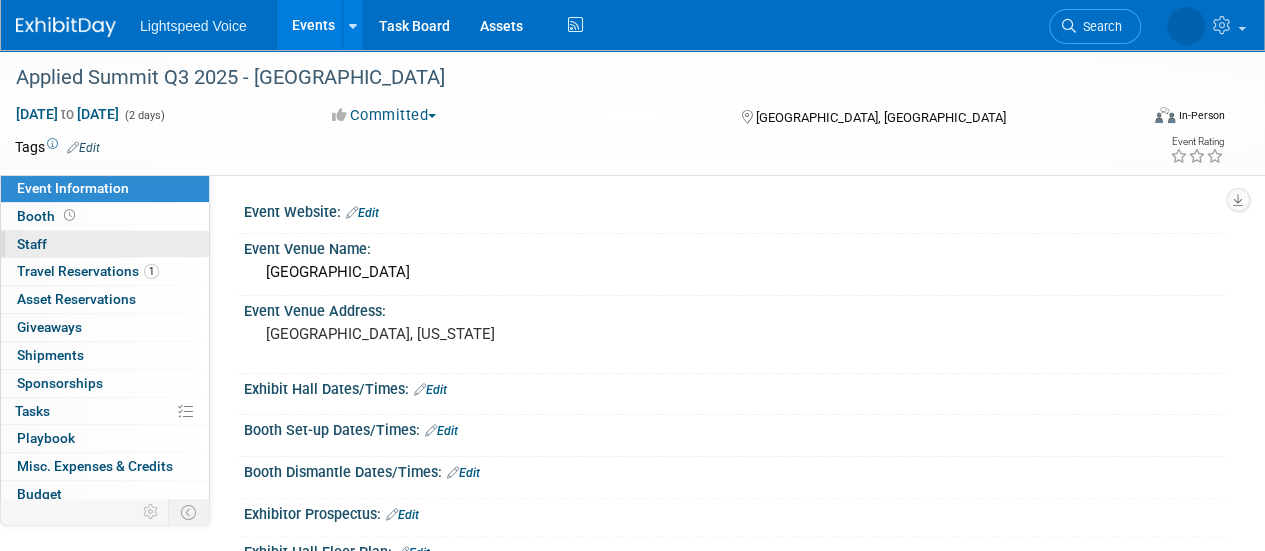 click on "0
Staff 0" at bounding box center (105, 244) 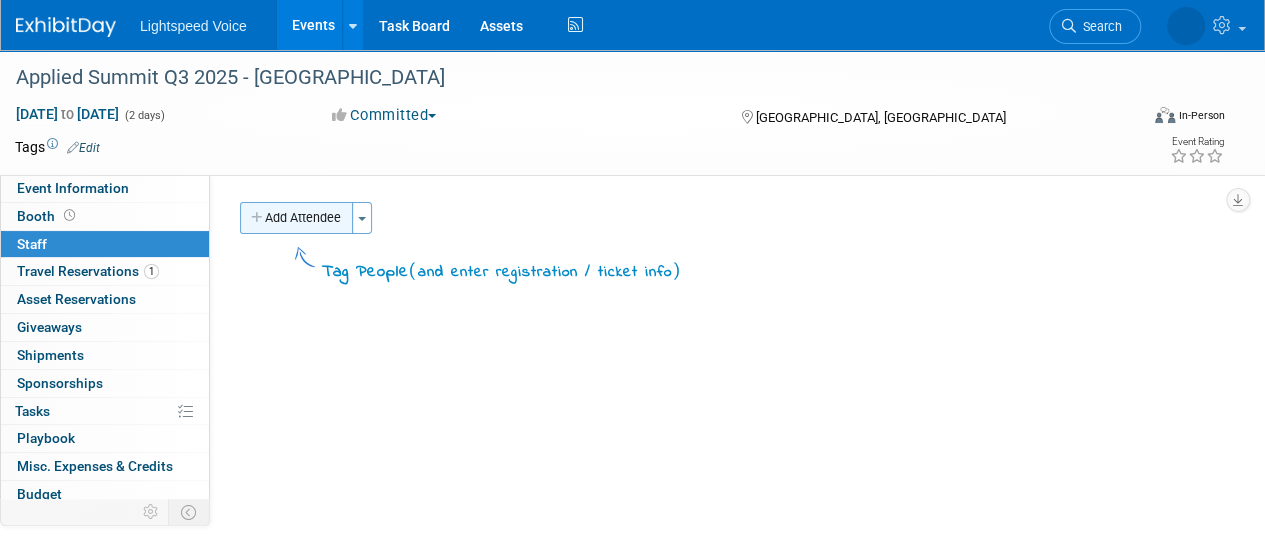 click on "Add Attendee" at bounding box center (296, 218) 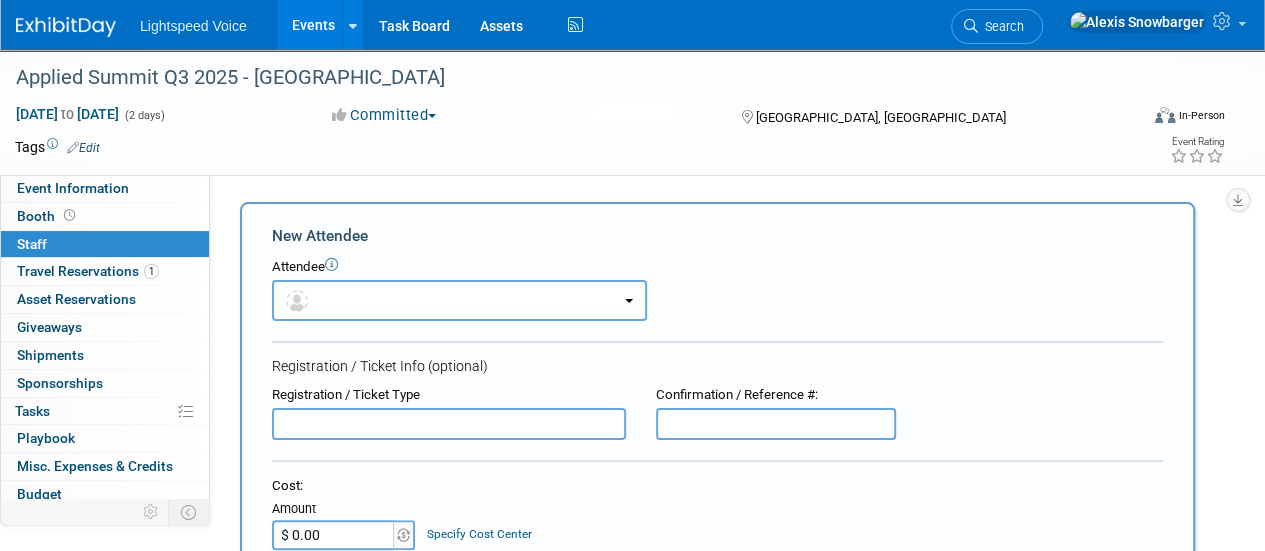scroll, scrollTop: 0, scrollLeft: 0, axis: both 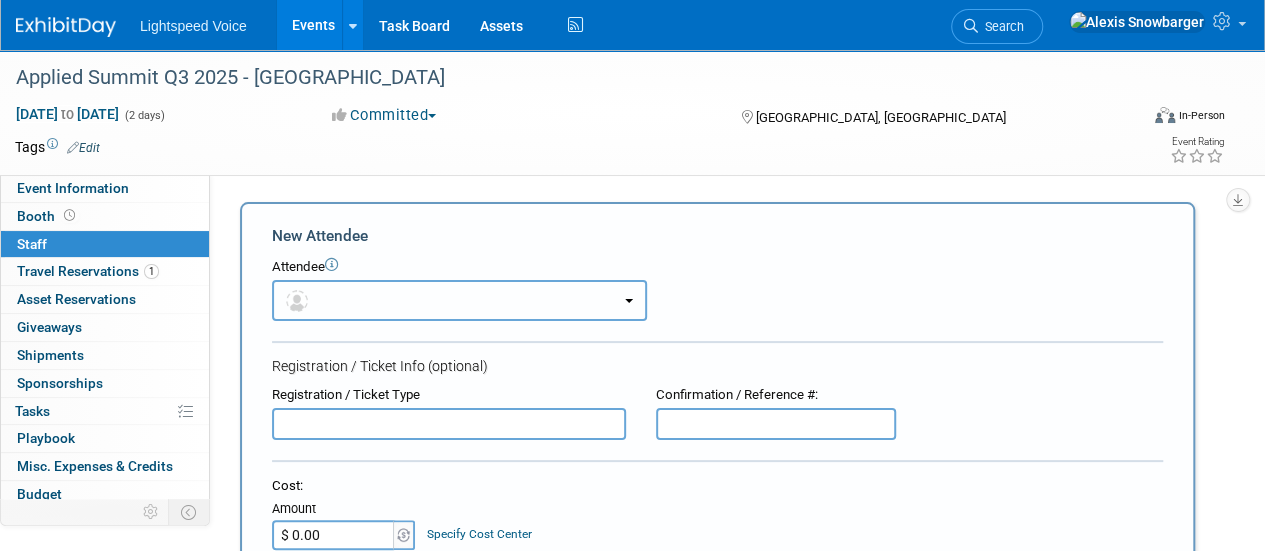 click at bounding box center (459, 300) 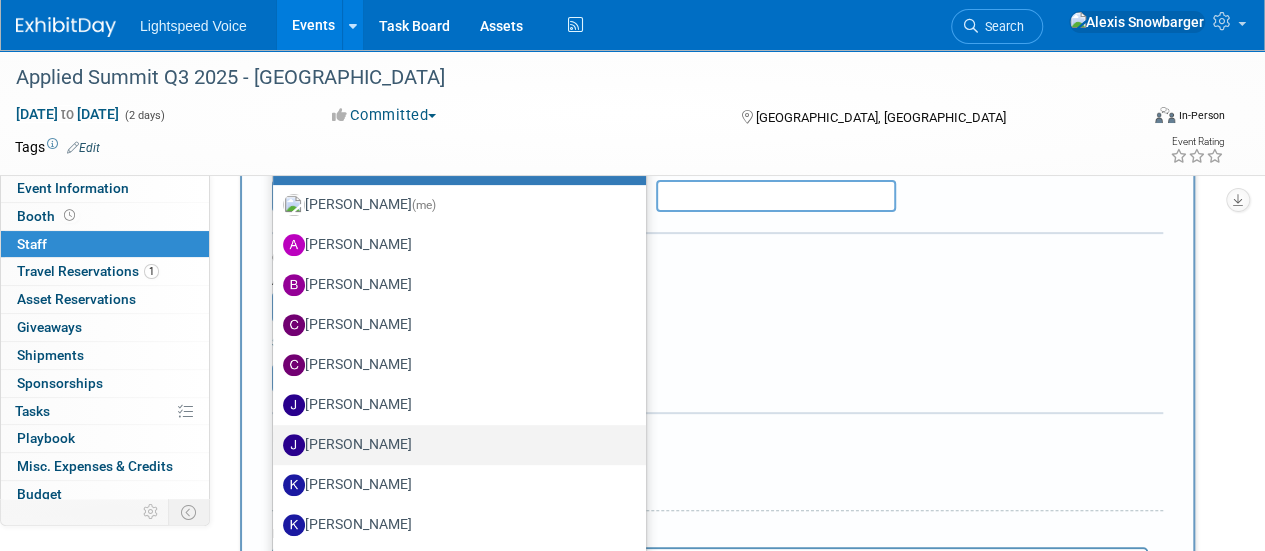 click on "[PERSON_NAME]" at bounding box center [454, 445] 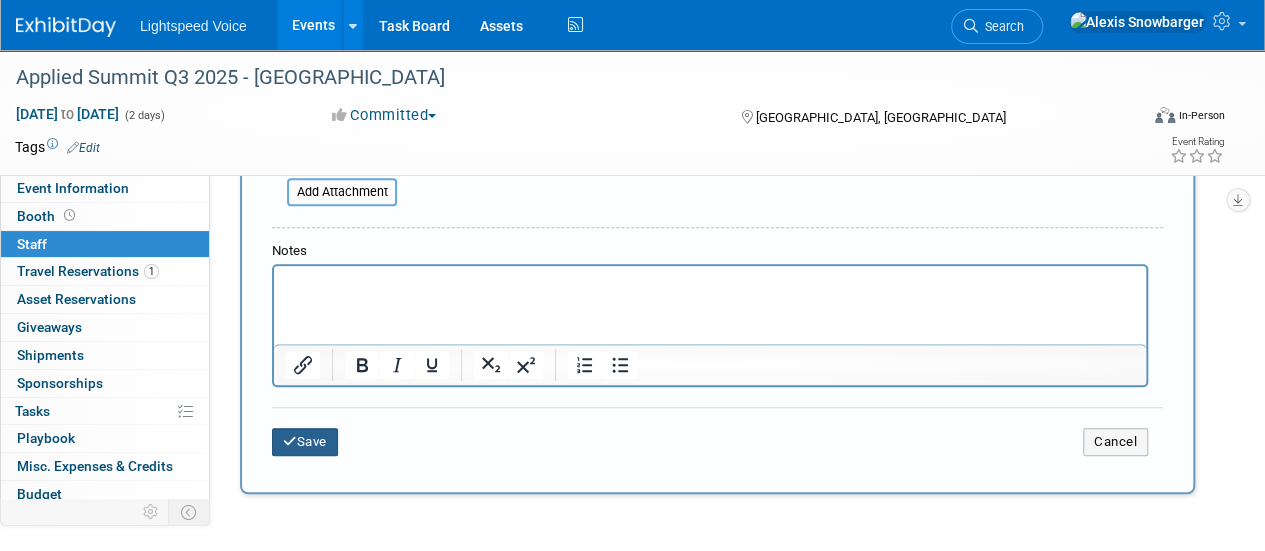 click on "Save" at bounding box center (305, 442) 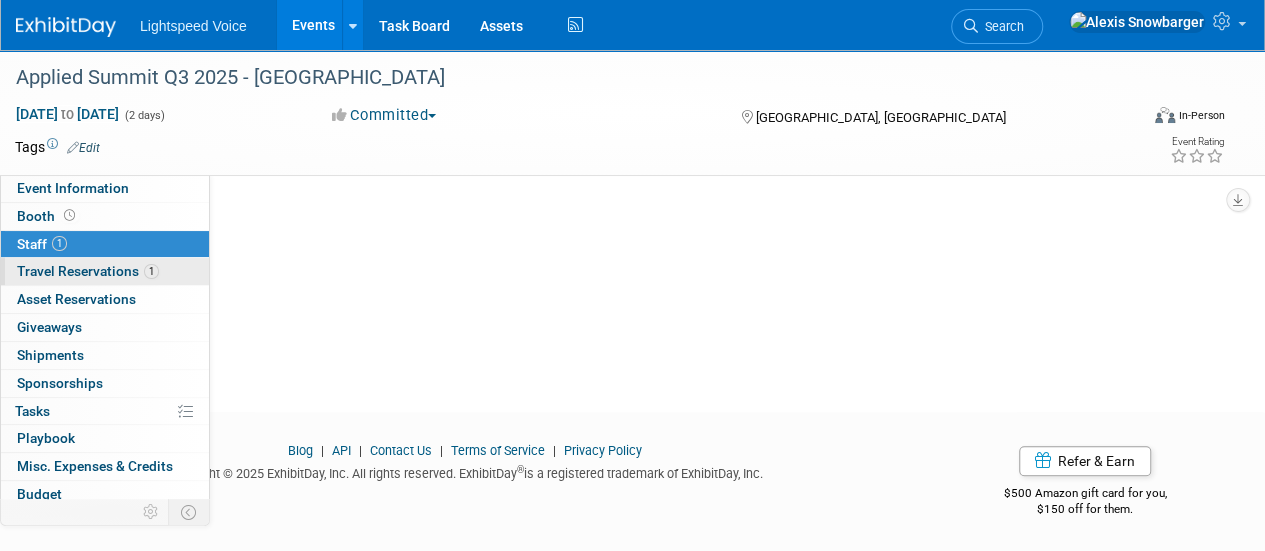 click on "Travel Reservations 1" at bounding box center [88, 271] 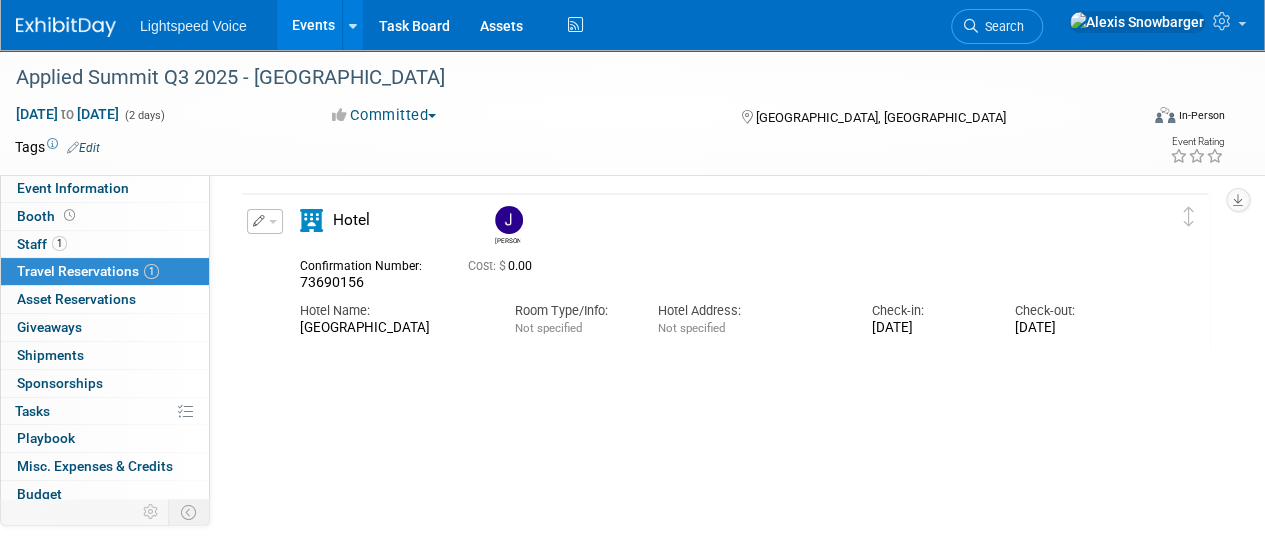 scroll, scrollTop: 0, scrollLeft: 0, axis: both 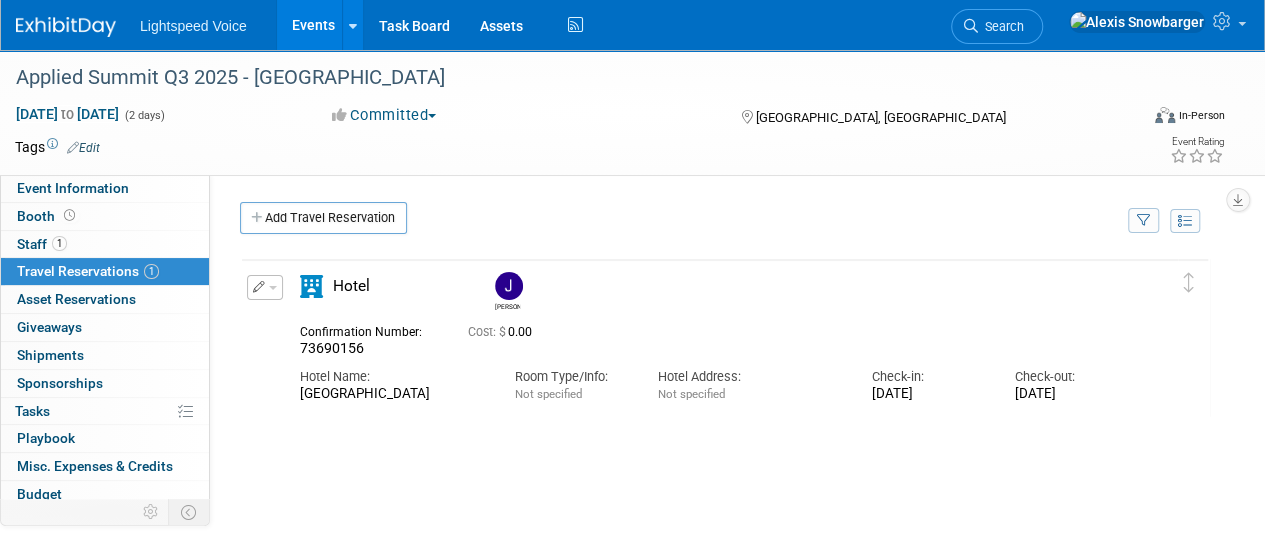 click on "Events" at bounding box center (313, 25) 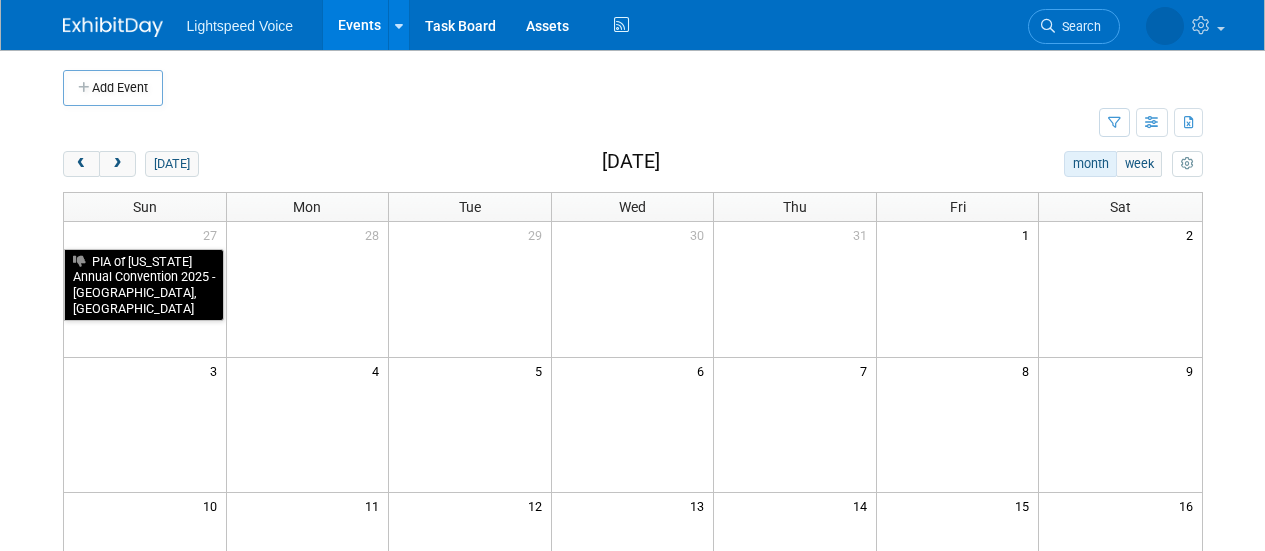 scroll, scrollTop: 165, scrollLeft: 0, axis: vertical 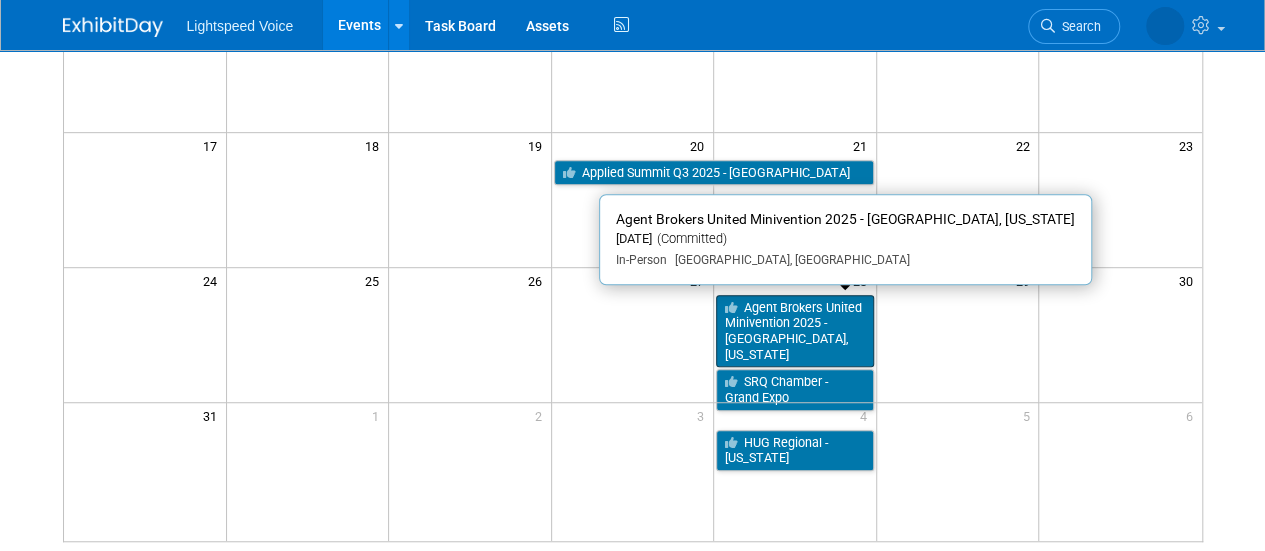 click on "Agent Brokers United Minivention 2025 - [GEOGRAPHIC_DATA], [US_STATE]" at bounding box center (795, 331) 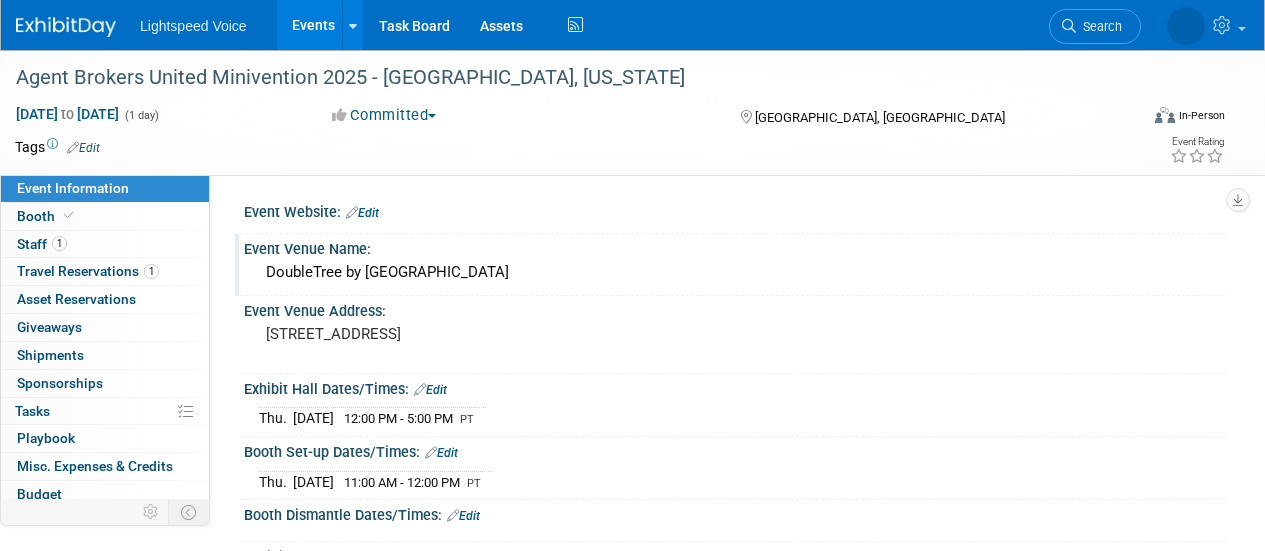 scroll, scrollTop: 0, scrollLeft: 0, axis: both 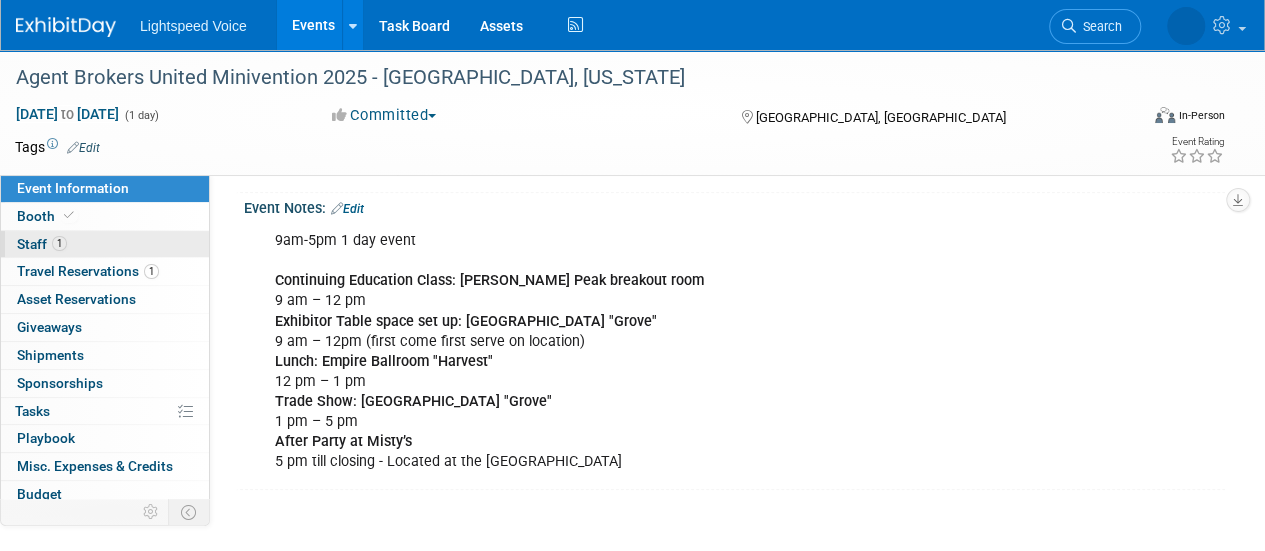 click on "1" at bounding box center [59, 243] 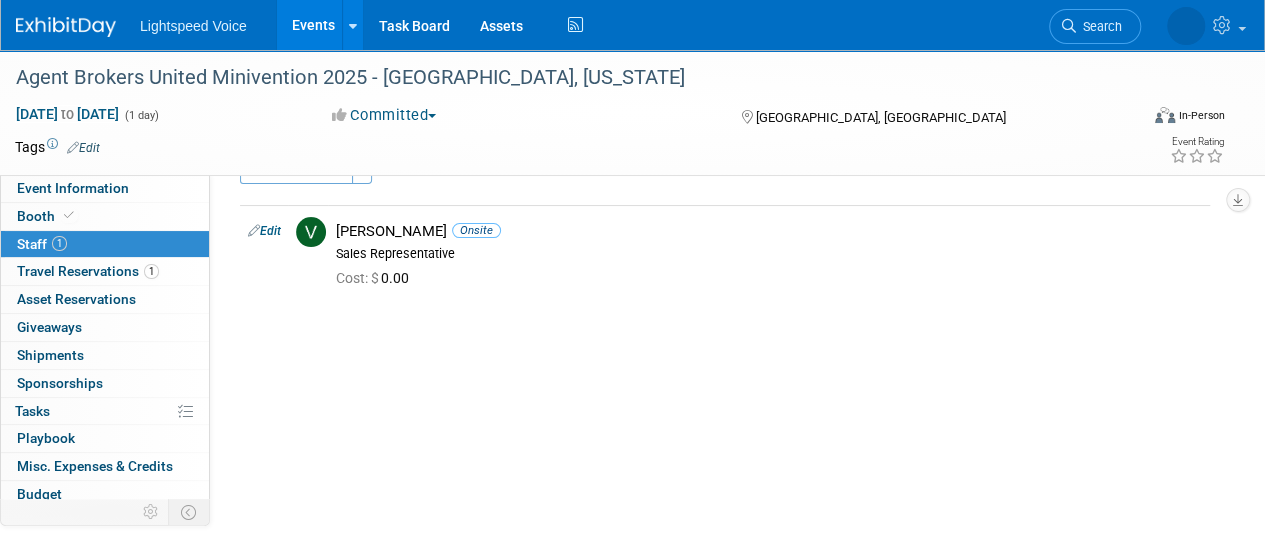 scroll, scrollTop: 0, scrollLeft: 0, axis: both 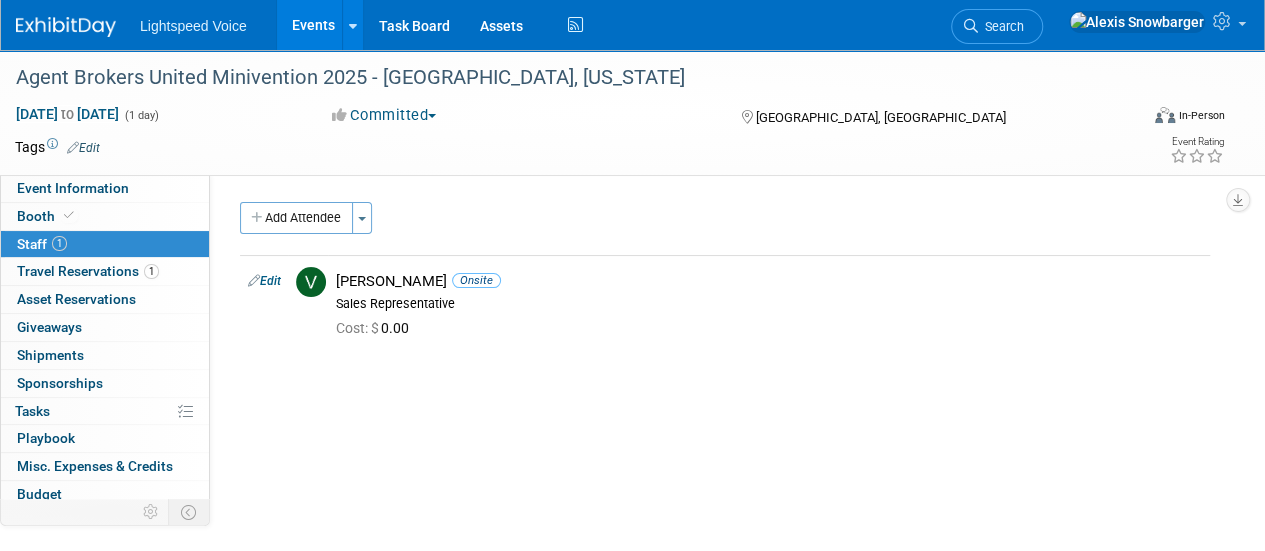 click on "Events" at bounding box center (313, 25) 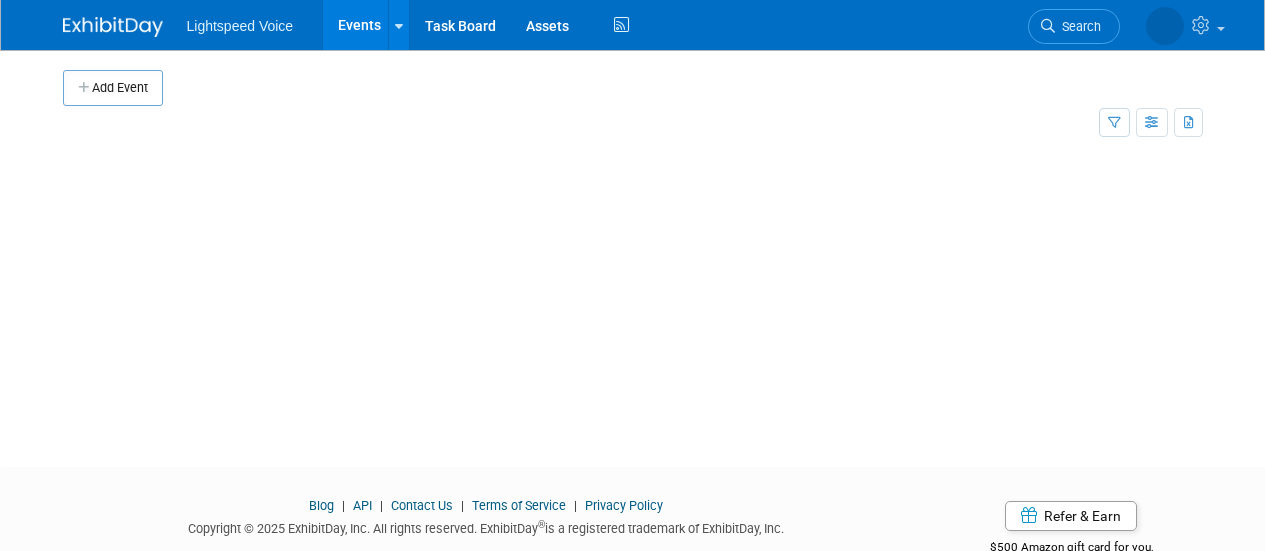 scroll, scrollTop: 0, scrollLeft: 0, axis: both 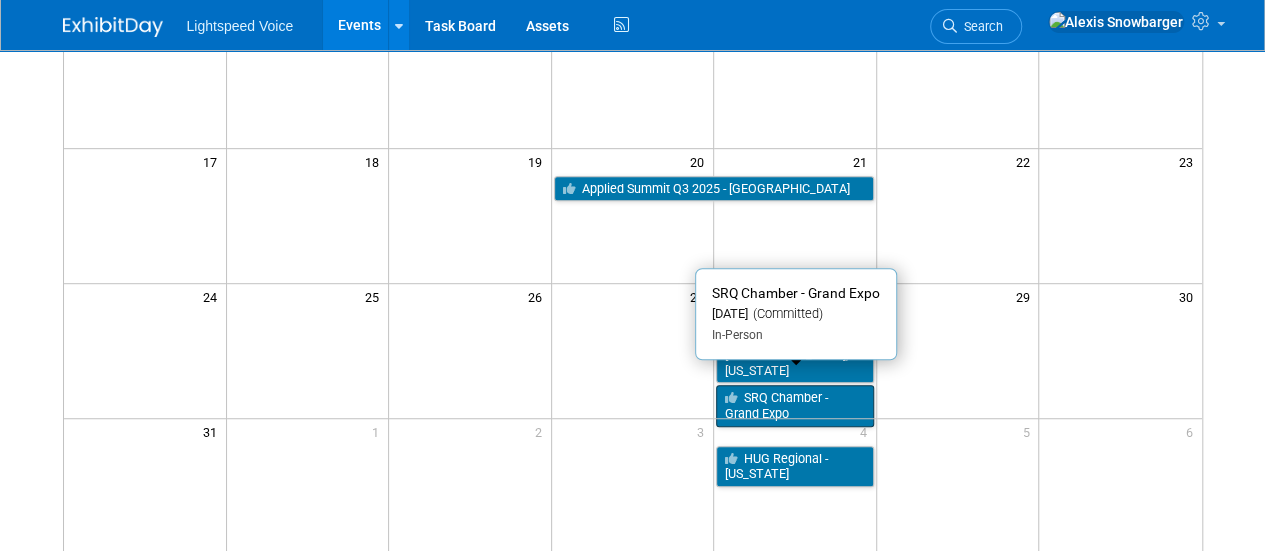 click on "SRQ Chamber - Grand Expo" at bounding box center [795, 405] 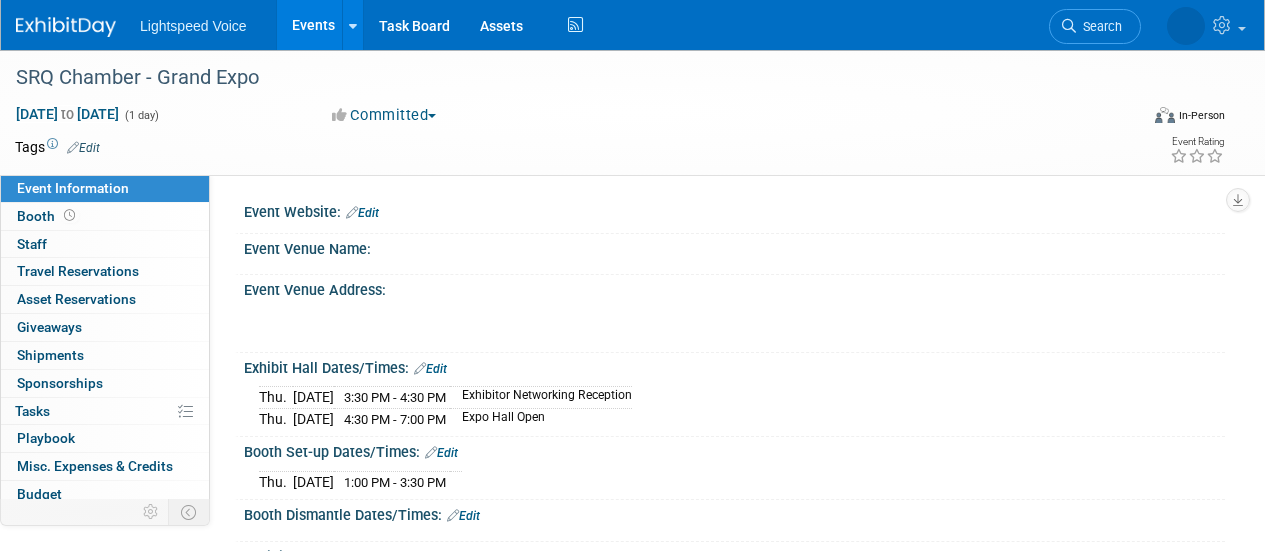 scroll, scrollTop: 0, scrollLeft: 0, axis: both 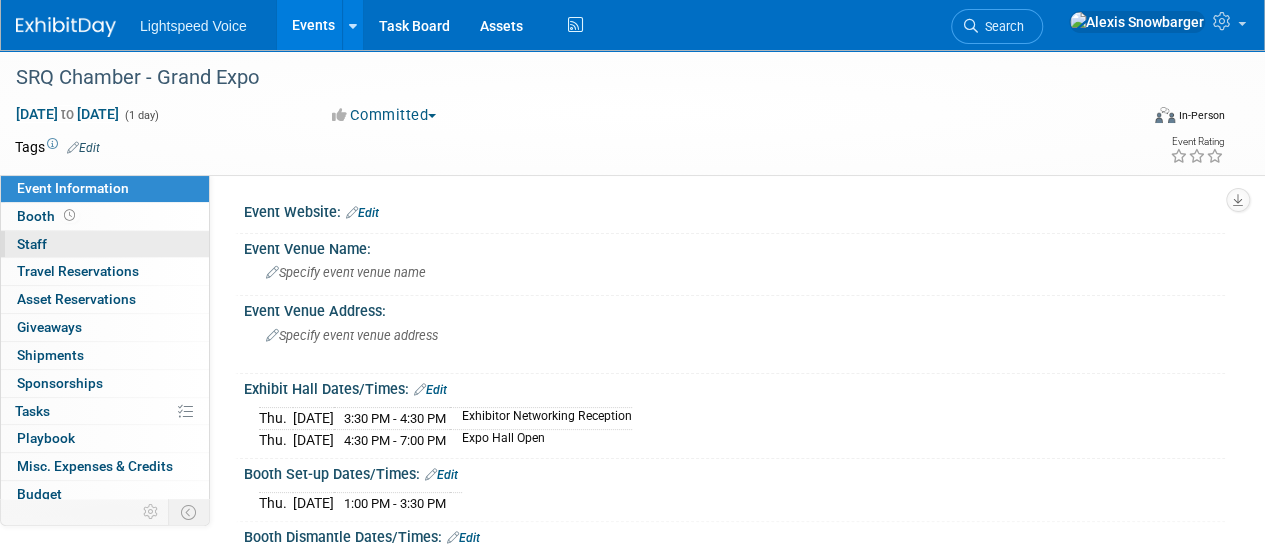 click on "0
Staff 0" at bounding box center (105, 244) 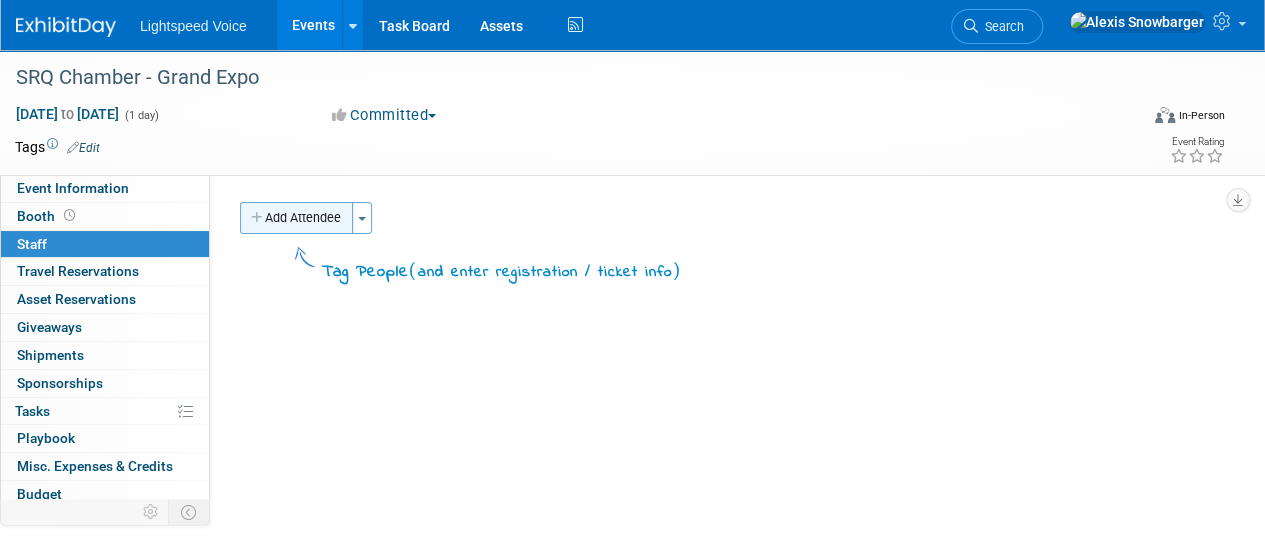click on "Add Attendee" at bounding box center [296, 218] 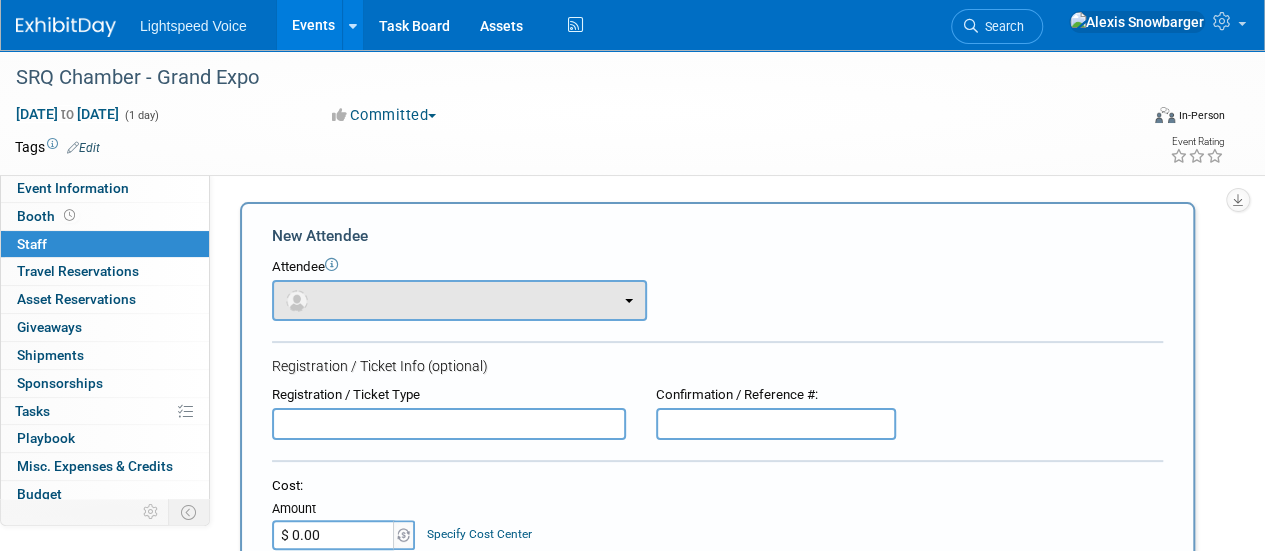 scroll, scrollTop: 0, scrollLeft: 0, axis: both 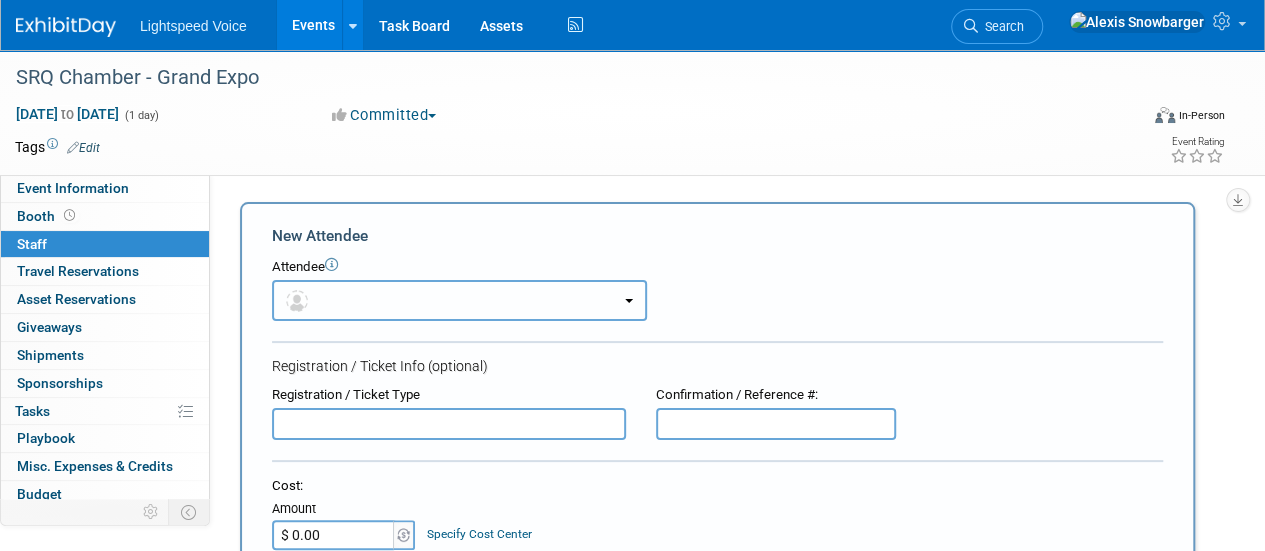 click at bounding box center (459, 300) 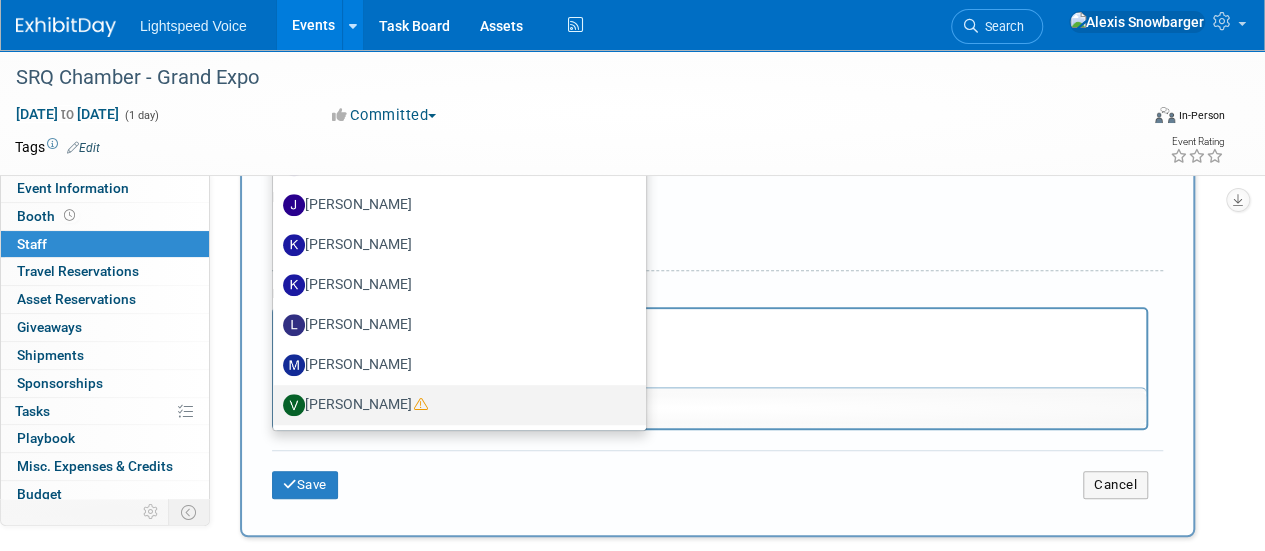 click on "Veronika Perkowski" at bounding box center [454, 405] 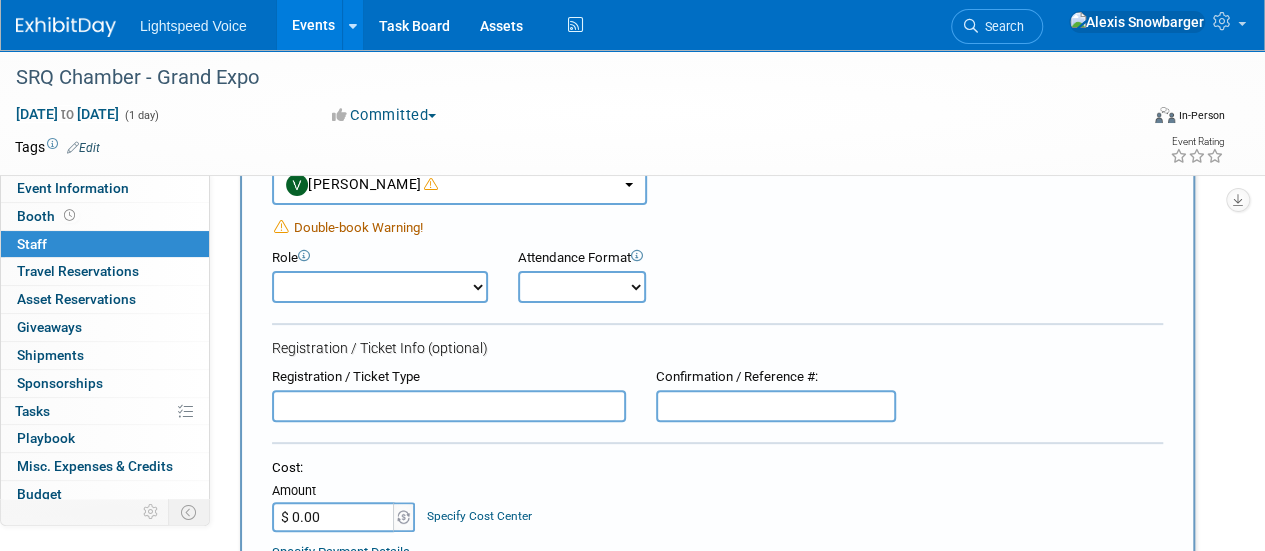 scroll, scrollTop: 80, scrollLeft: 0, axis: vertical 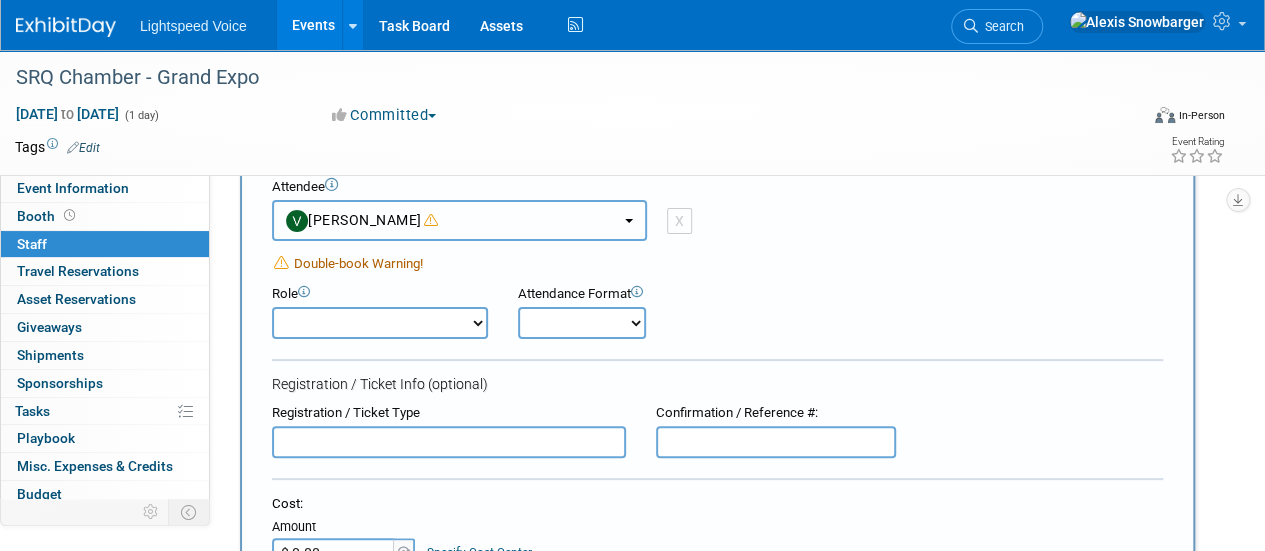 click on "Veronika Perkowski" at bounding box center [362, 220] 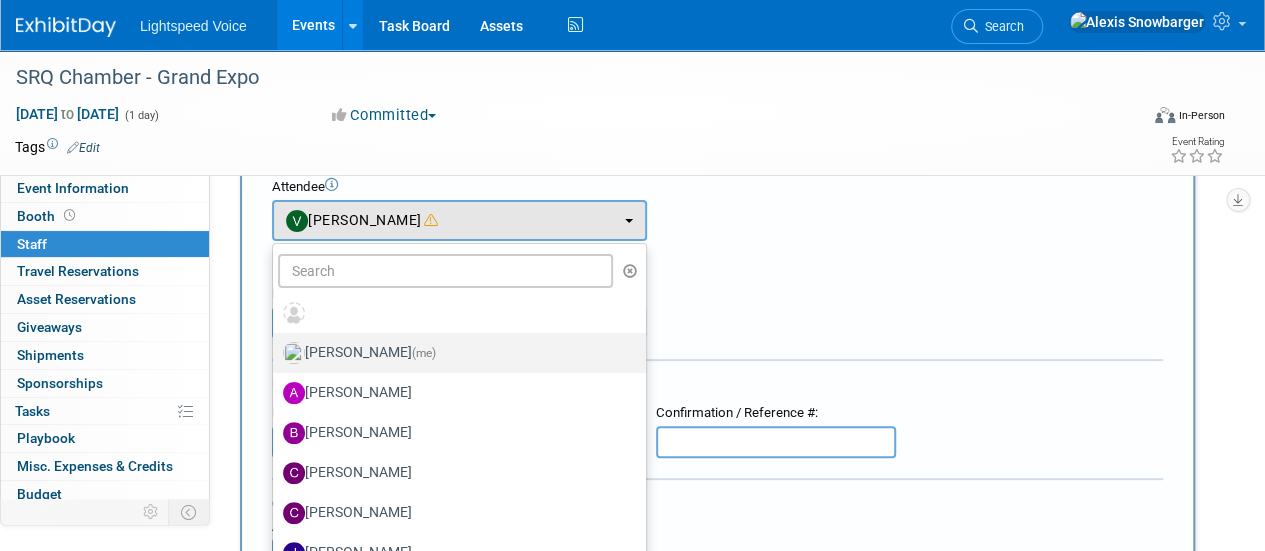 click on "Alexis Snowbarger
(me)" at bounding box center (454, 353) 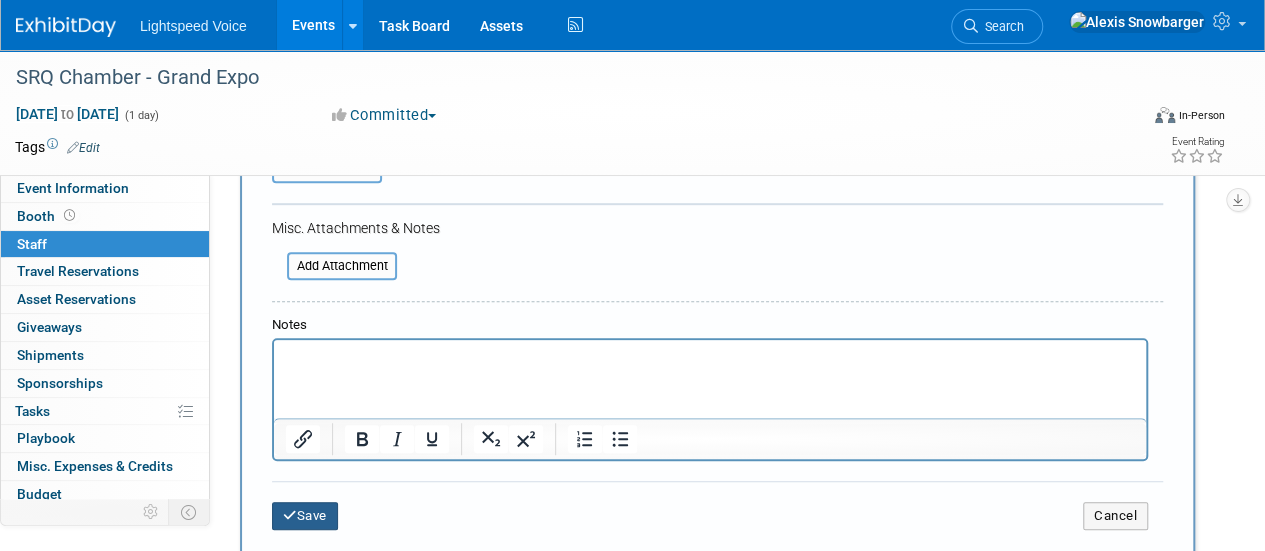 click on "Save" at bounding box center (305, 516) 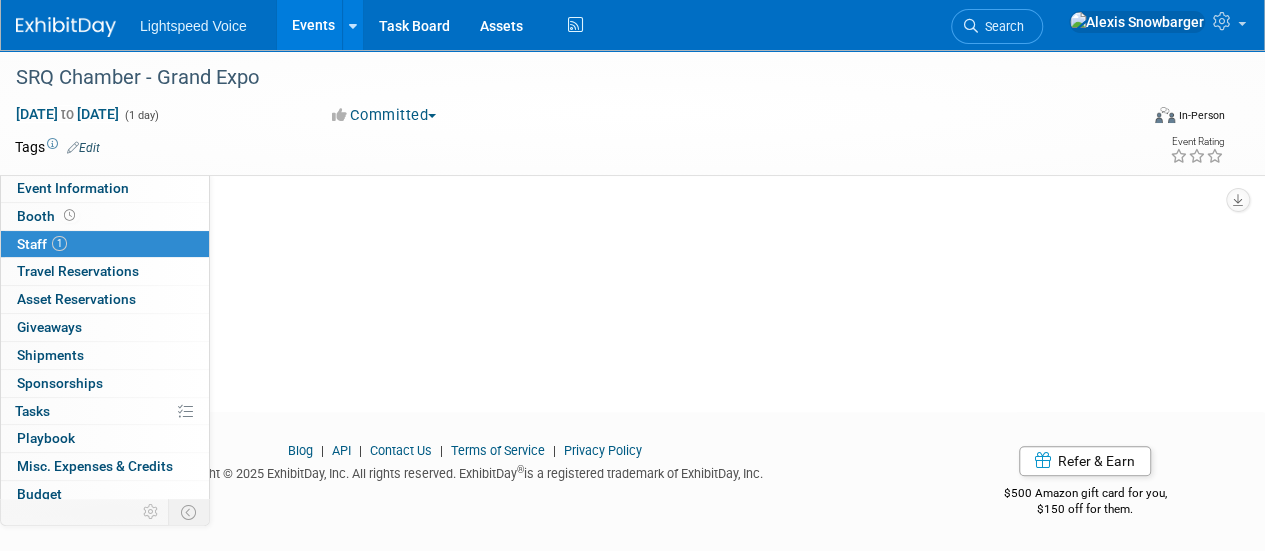 scroll, scrollTop: 0, scrollLeft: 0, axis: both 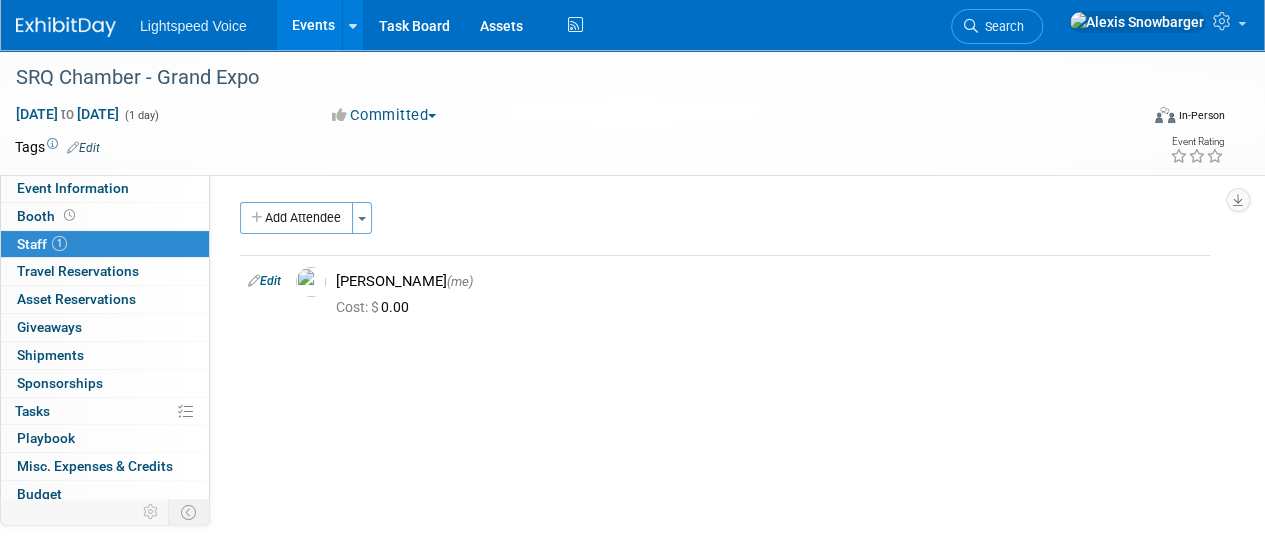 click on "Events" at bounding box center (313, 25) 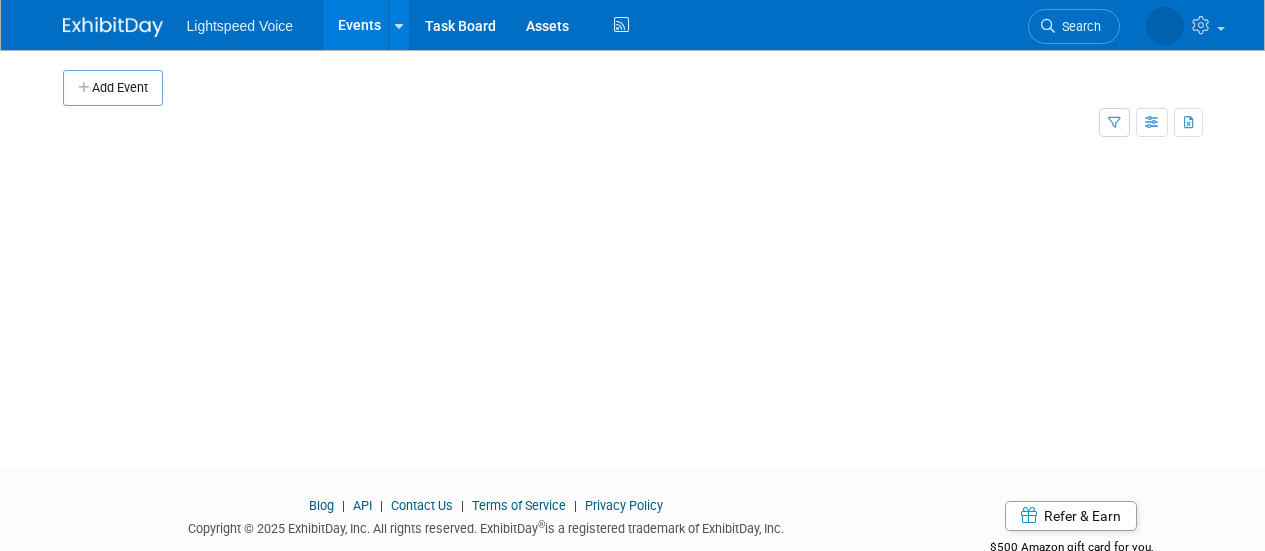 scroll, scrollTop: 0, scrollLeft: 0, axis: both 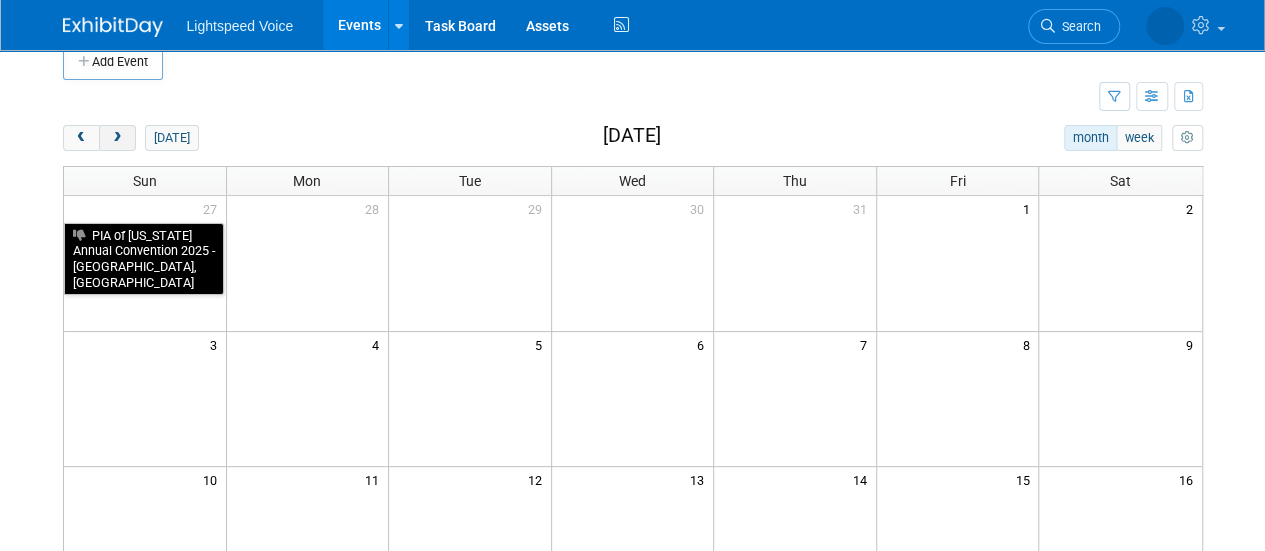 click at bounding box center (117, 138) 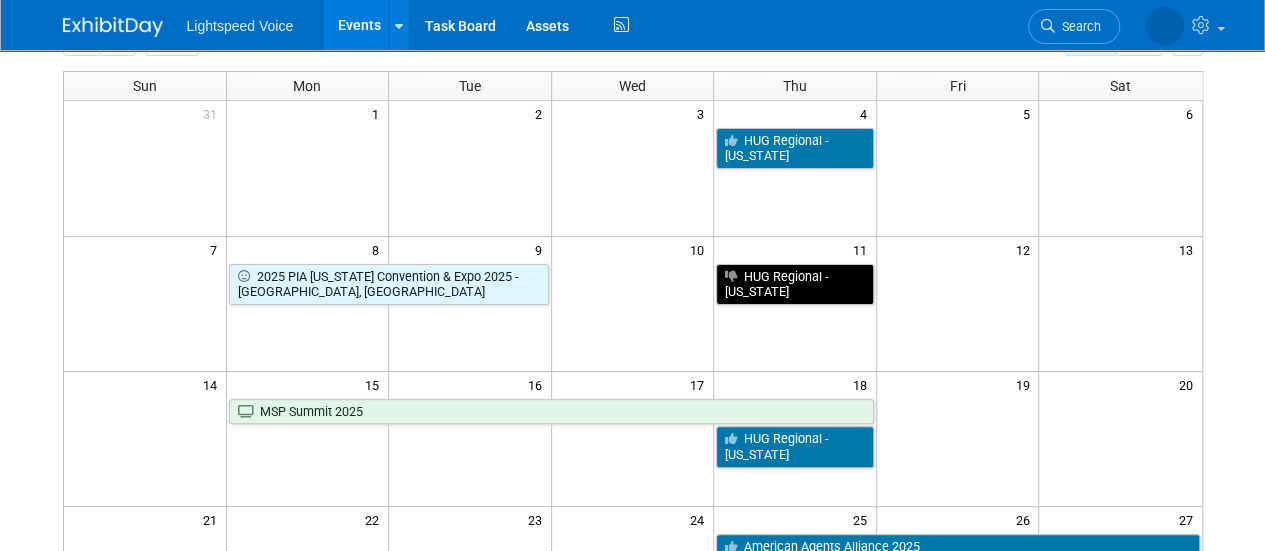 scroll, scrollTop: 122, scrollLeft: 0, axis: vertical 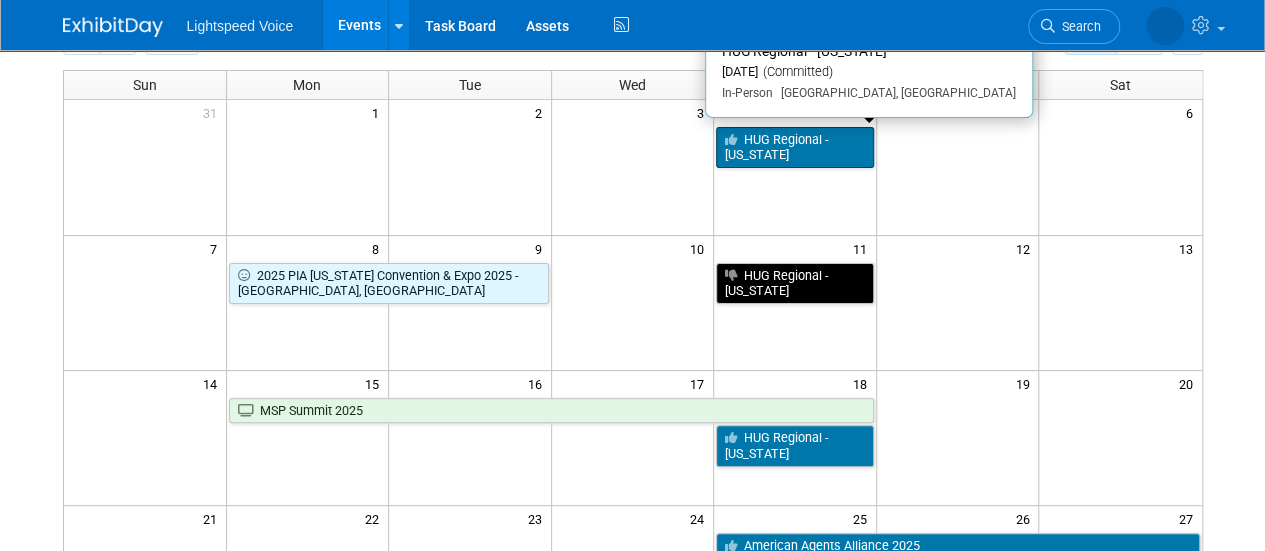 click on "HUG Regional - [US_STATE]" at bounding box center (795, 147) 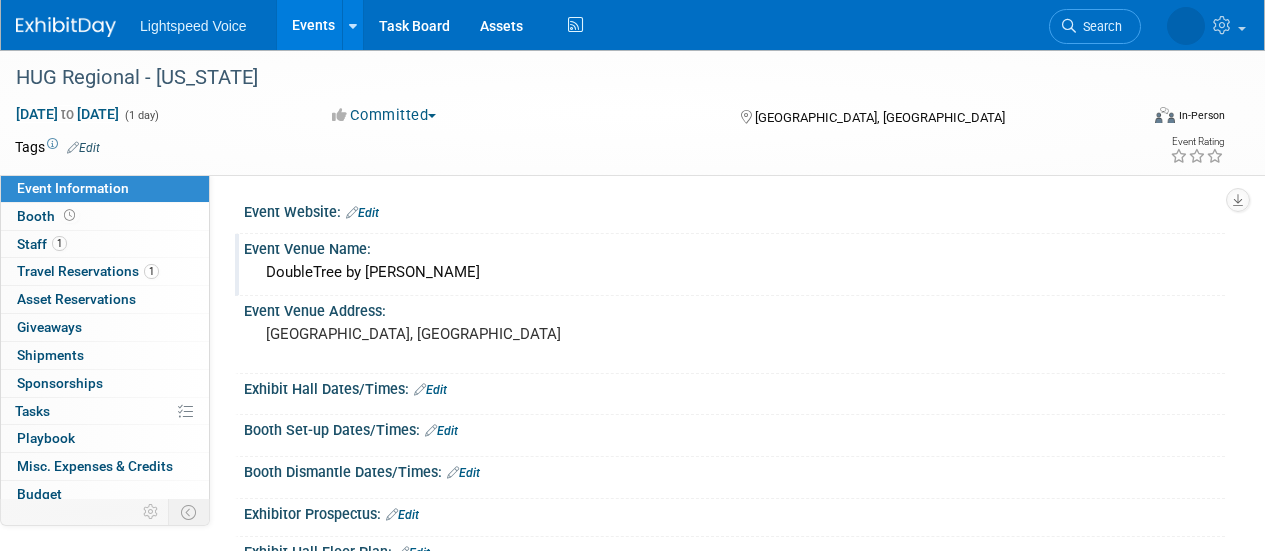 scroll, scrollTop: 0, scrollLeft: 0, axis: both 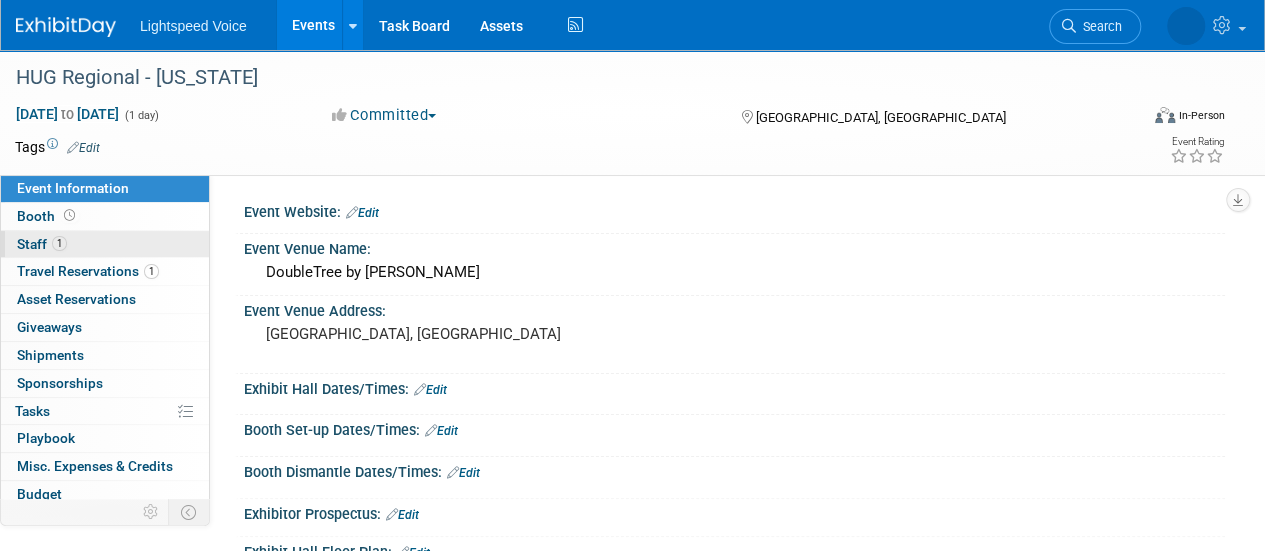 click on "1
Staff 1" at bounding box center (105, 244) 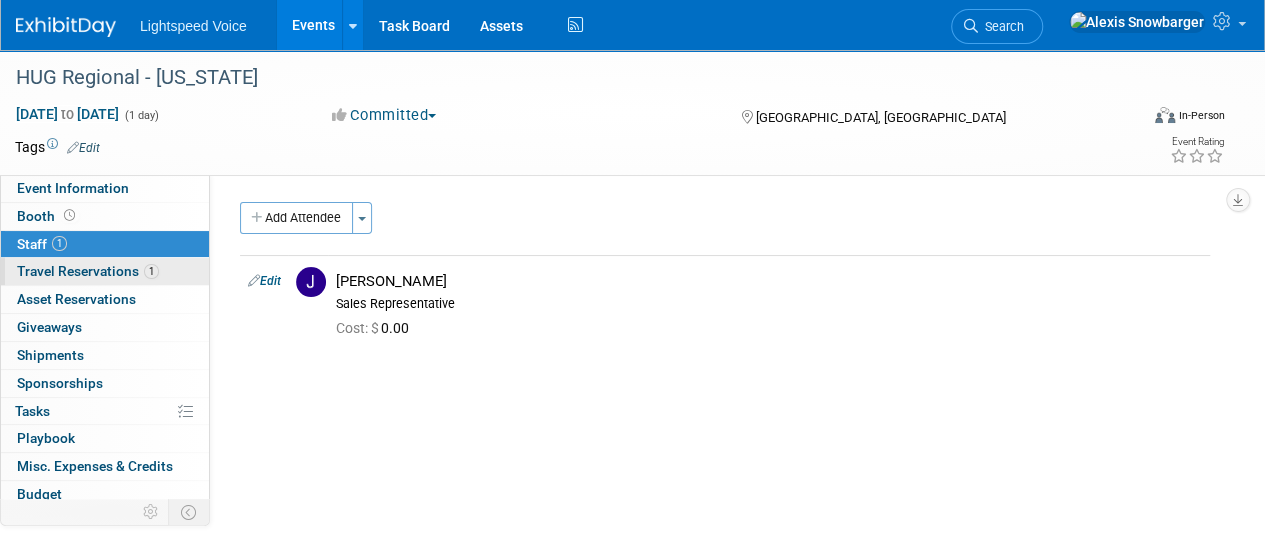 click on "Travel Reservations 1" at bounding box center (88, 271) 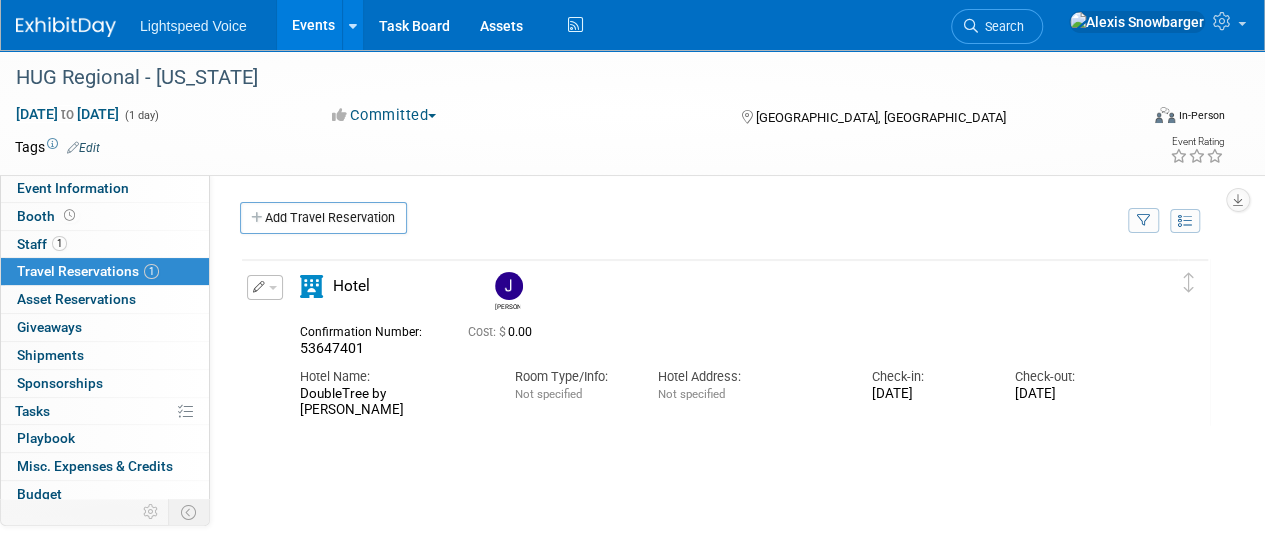 click on "Events" at bounding box center [313, 25] 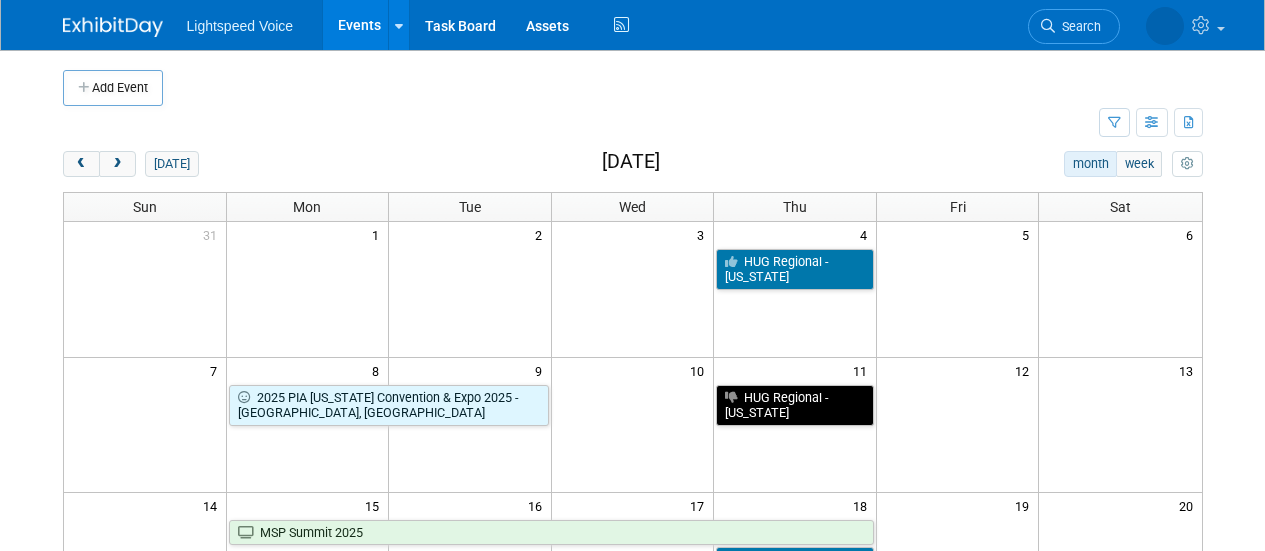 scroll, scrollTop: 0, scrollLeft: 0, axis: both 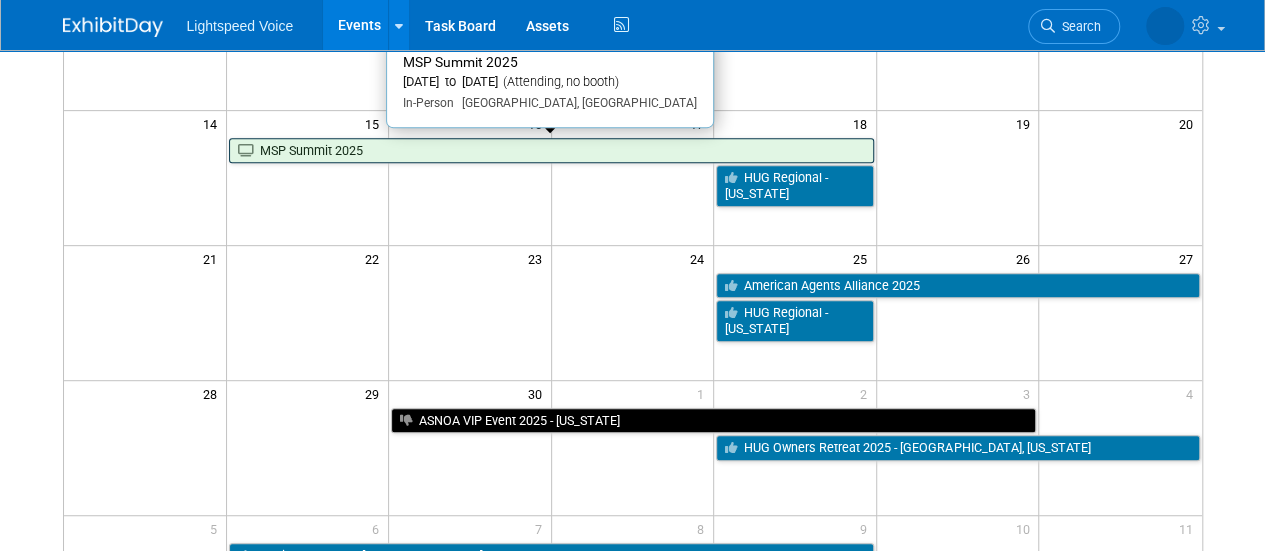 click on "MSP Summit 2025" at bounding box center [551, 151] 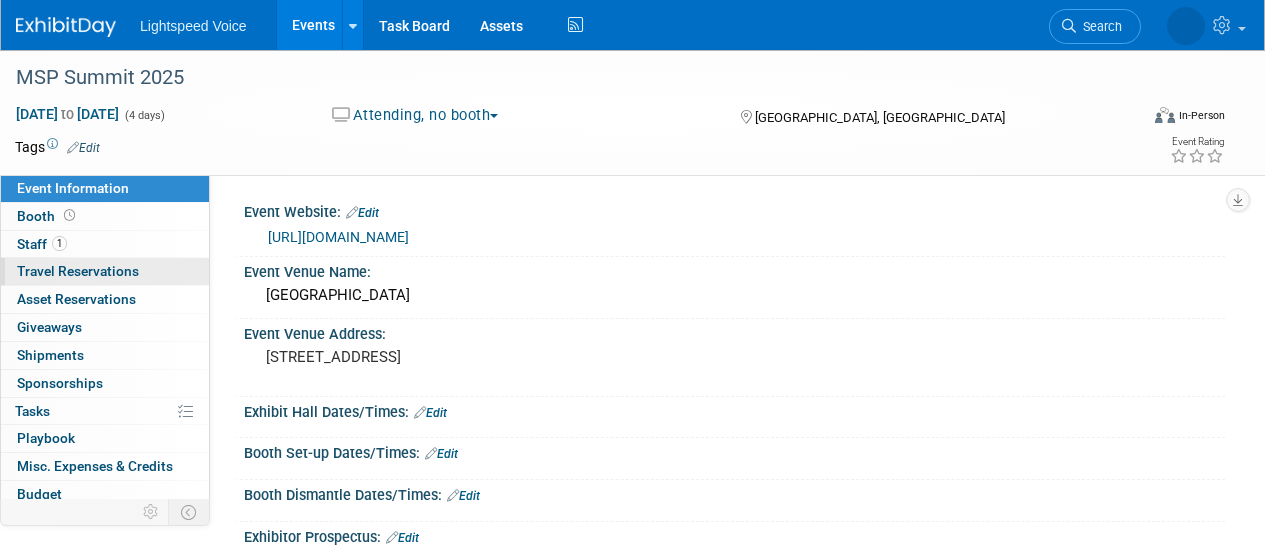 scroll, scrollTop: 0, scrollLeft: 0, axis: both 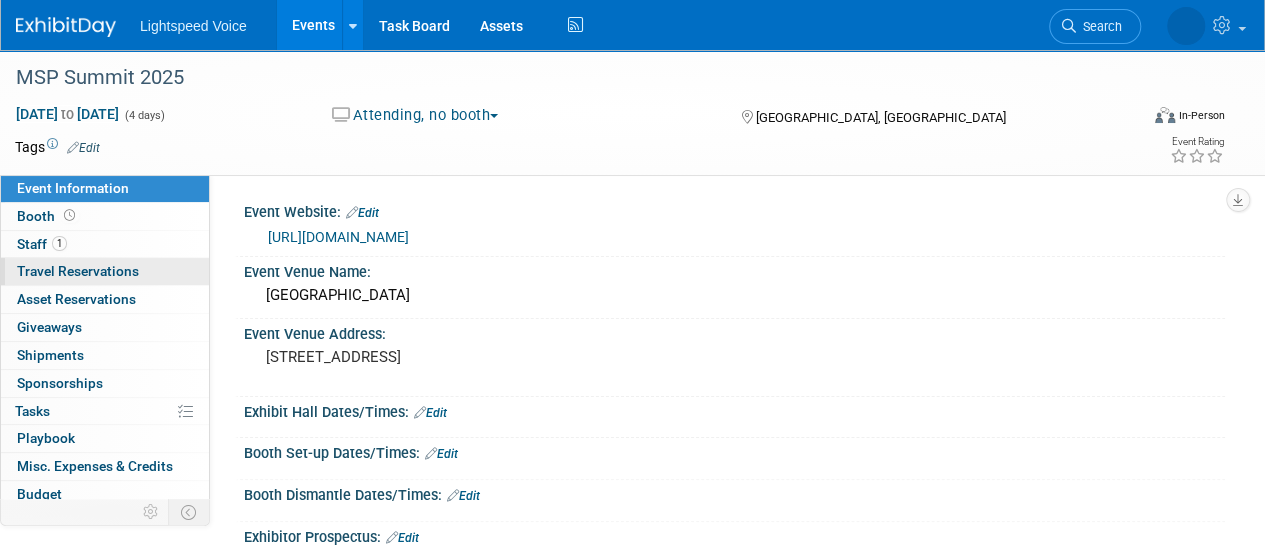 click on "Travel Reservations 0" at bounding box center [78, 271] 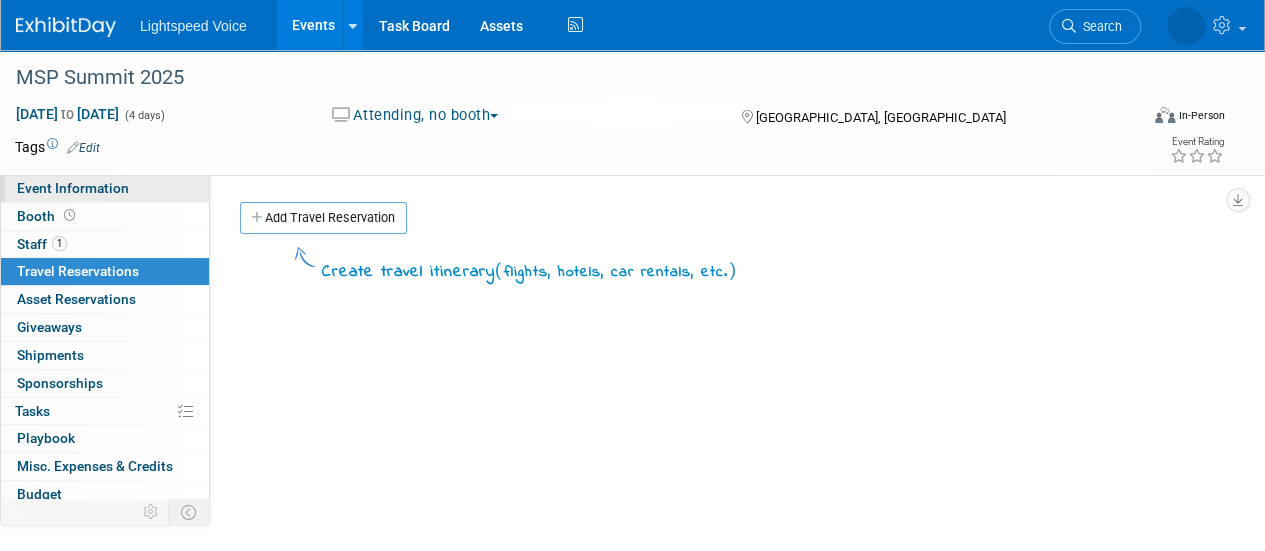 click on "Event Information" at bounding box center [105, 188] 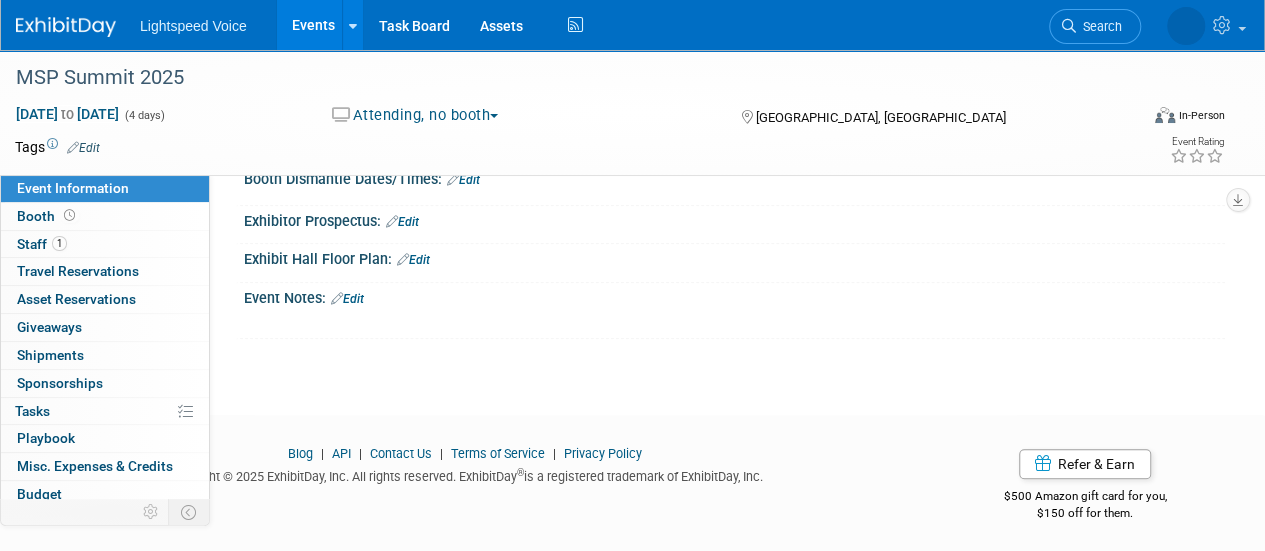 scroll, scrollTop: 315, scrollLeft: 0, axis: vertical 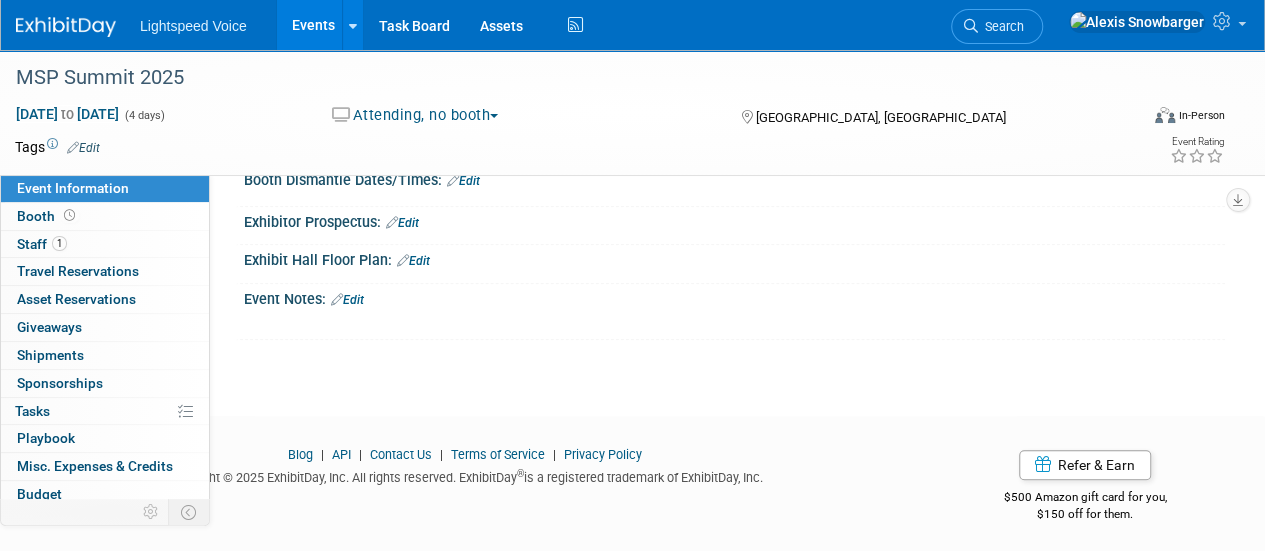 click on "Edit" at bounding box center (347, 300) 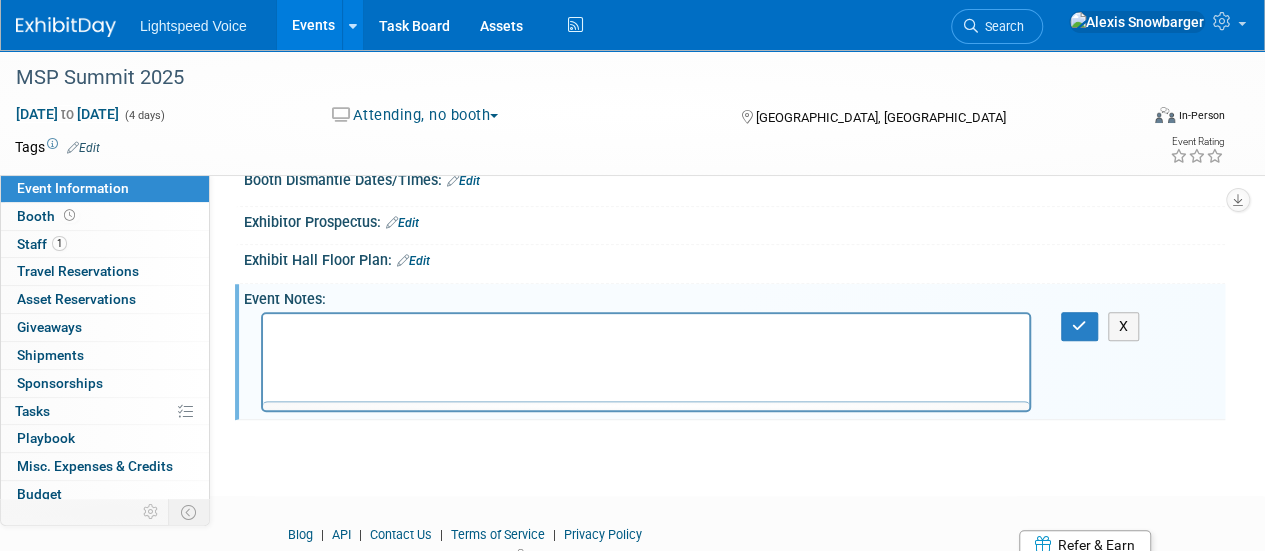 scroll, scrollTop: 0, scrollLeft: 0, axis: both 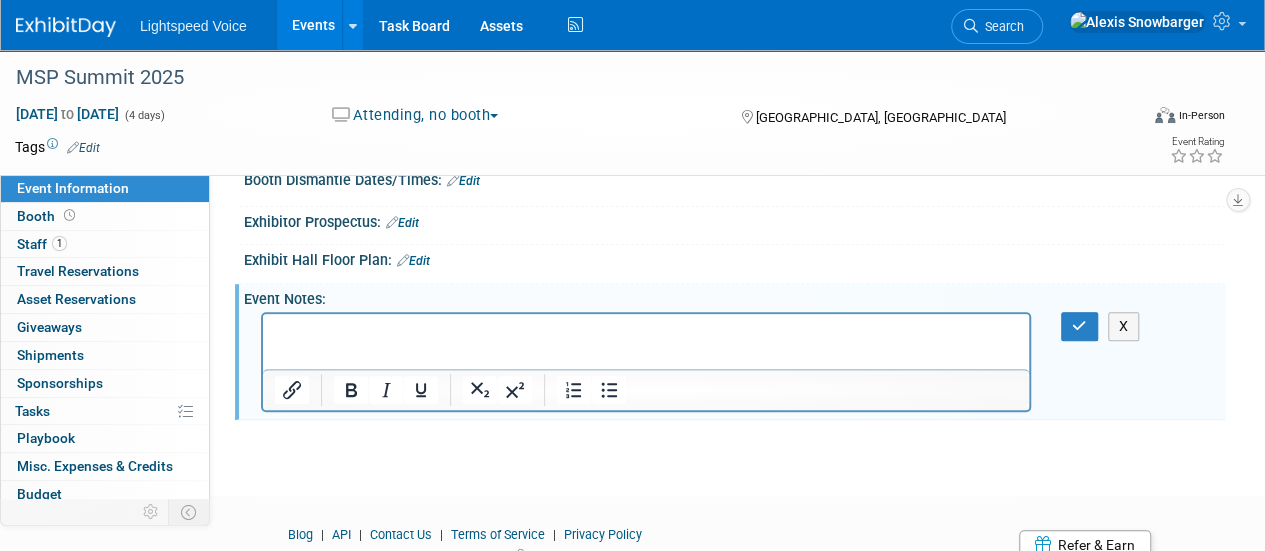 click at bounding box center [646, 332] 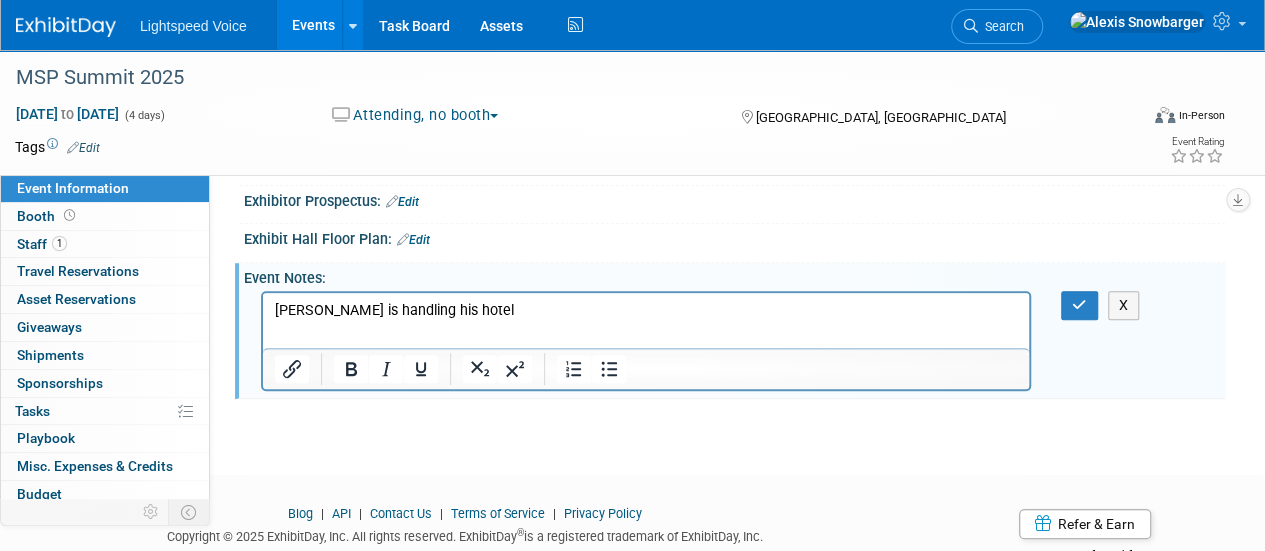 scroll, scrollTop: 332, scrollLeft: 0, axis: vertical 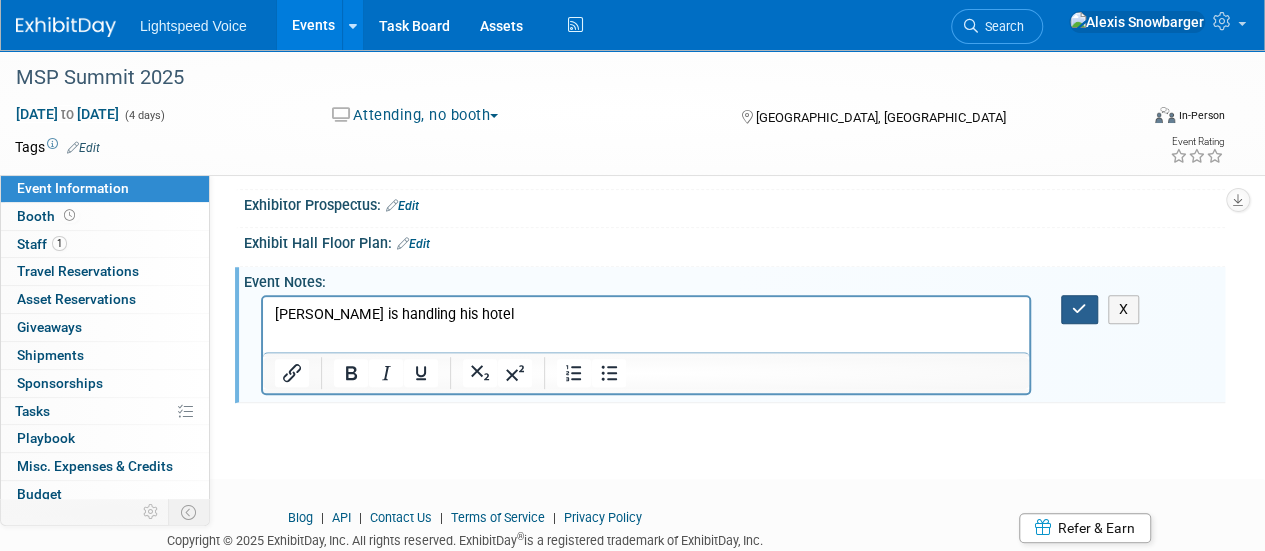 click at bounding box center [1079, 309] 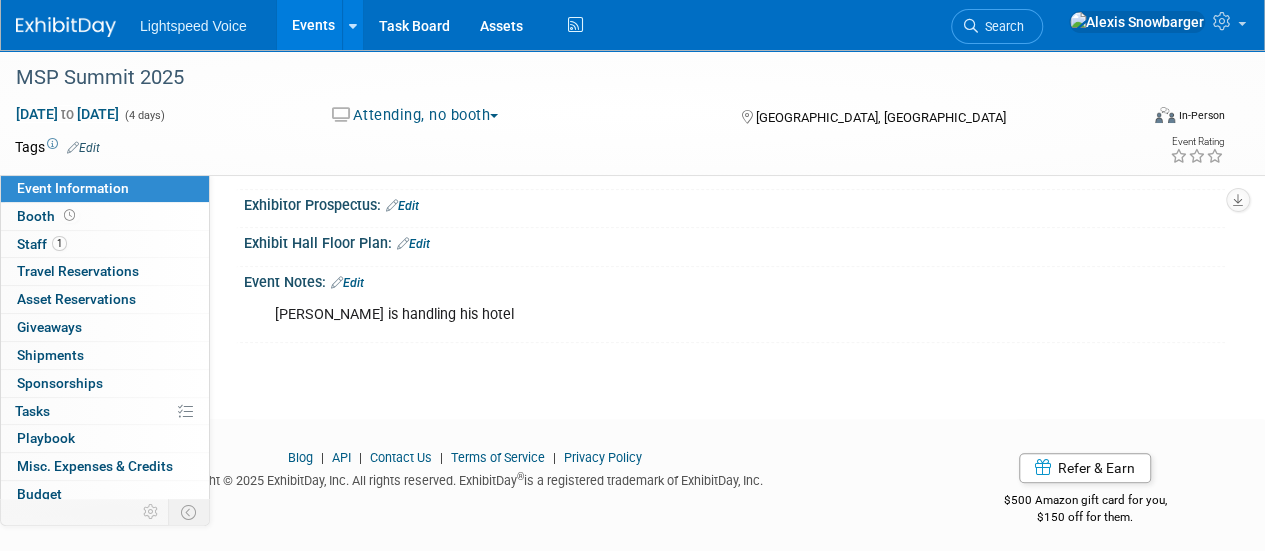 scroll, scrollTop: 0, scrollLeft: 0, axis: both 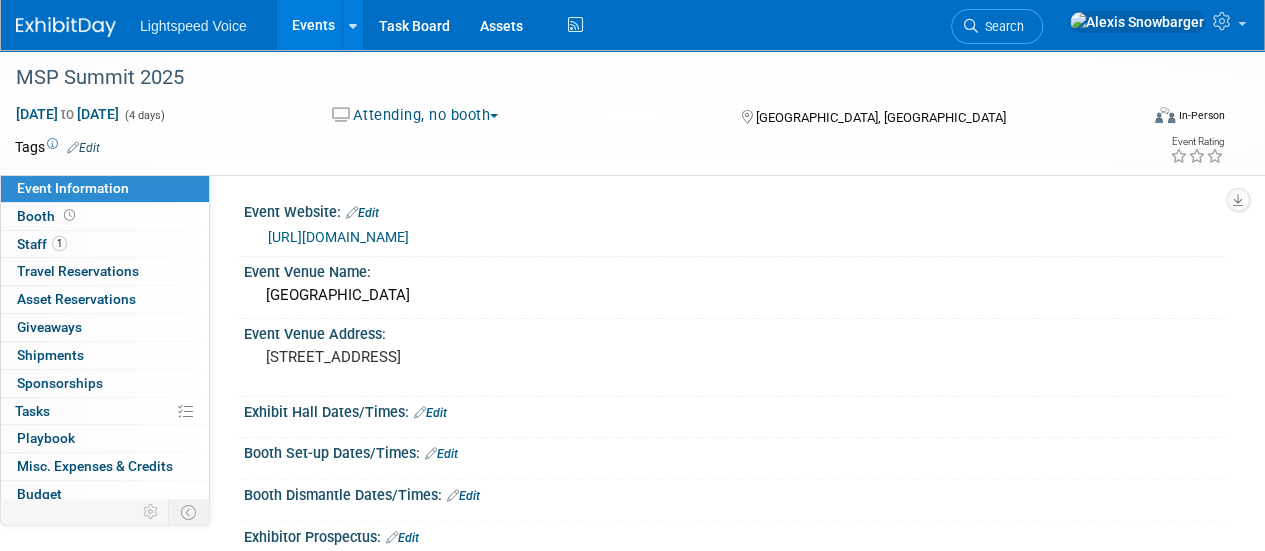 click on "Events" at bounding box center (313, 25) 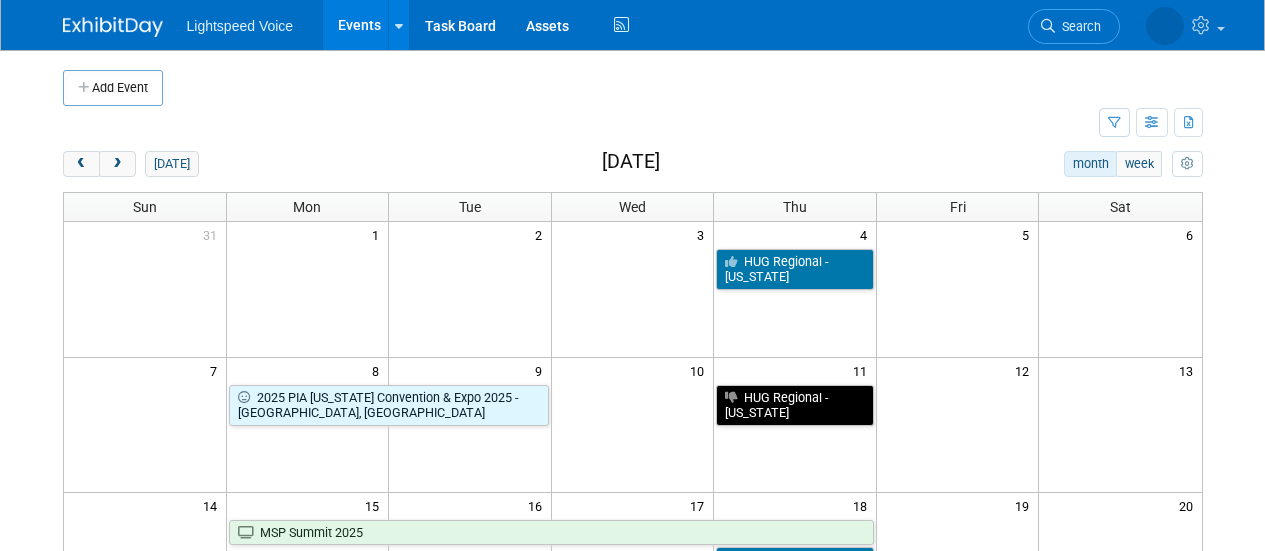 scroll, scrollTop: 0, scrollLeft: 0, axis: both 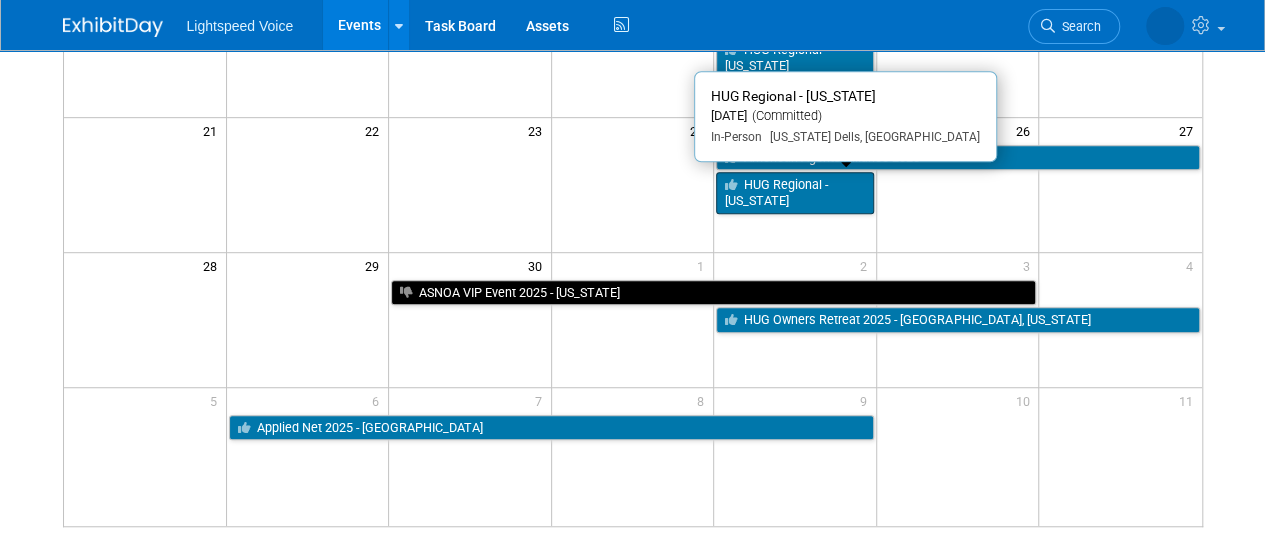 click on "HUG Regional - [US_STATE]" at bounding box center (795, 192) 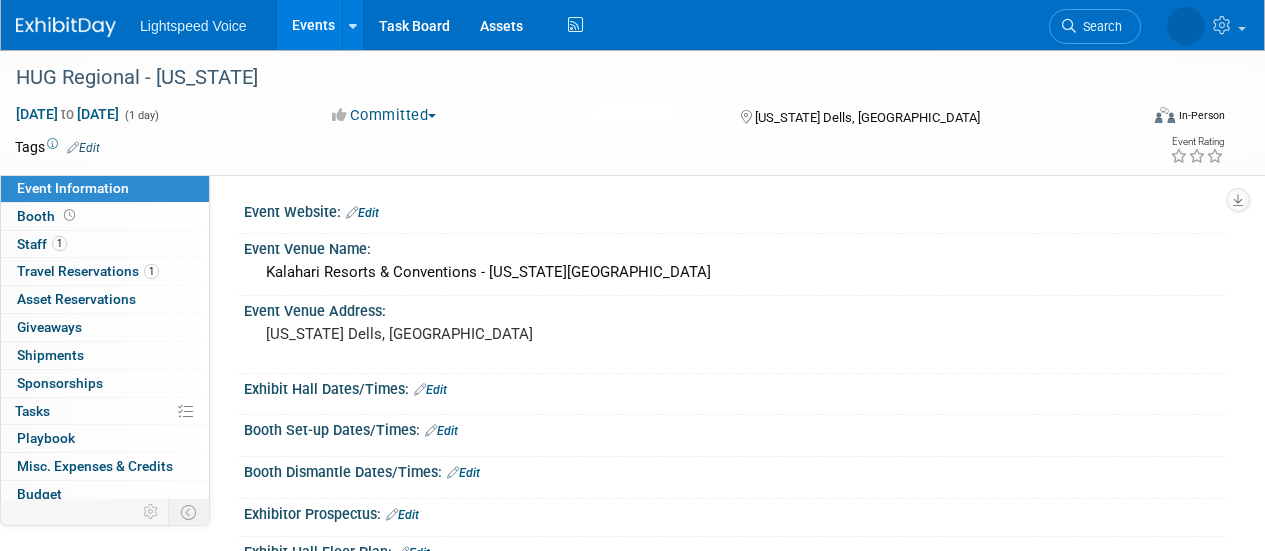 scroll, scrollTop: 0, scrollLeft: 0, axis: both 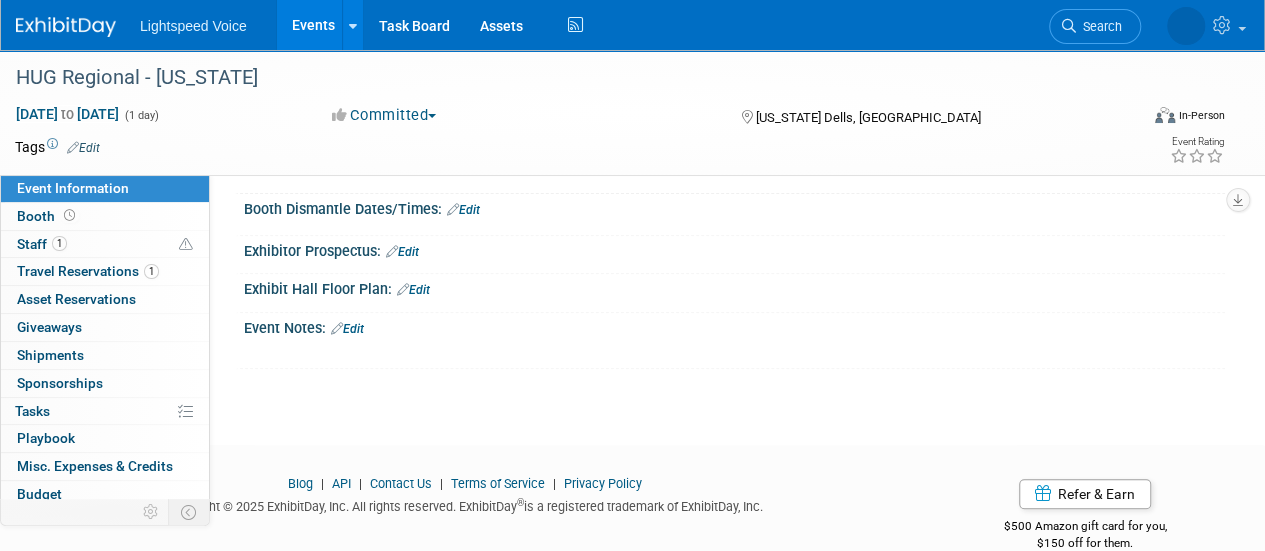 click on "Edit" at bounding box center (347, 329) 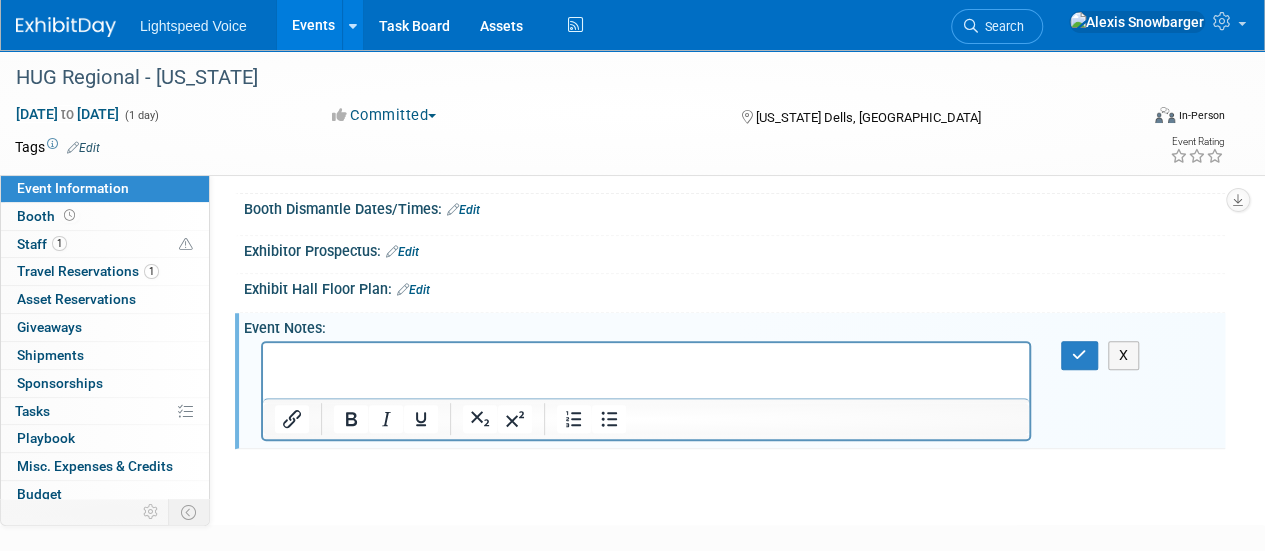 scroll, scrollTop: 0, scrollLeft: 0, axis: both 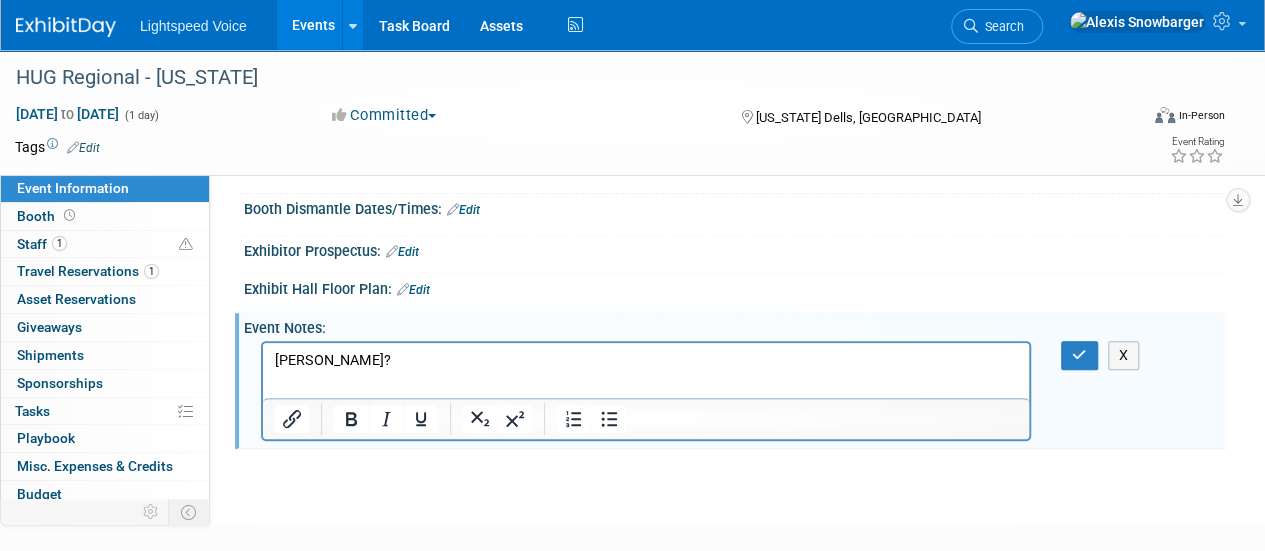 click on "veronika?" at bounding box center [646, 361] 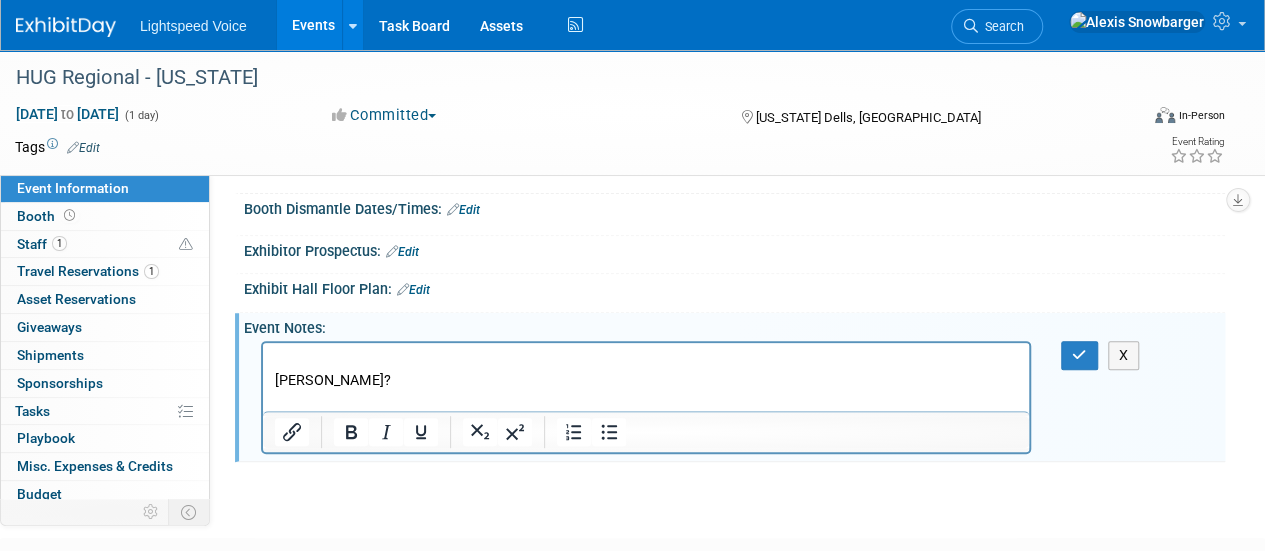 click at bounding box center (646, 361) 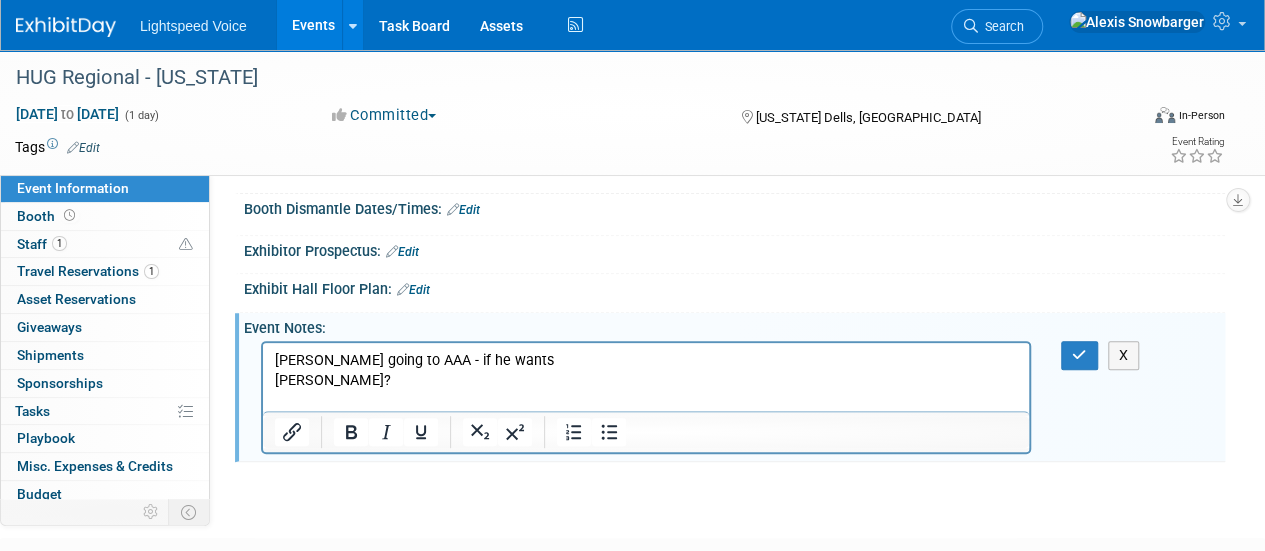 click on "casey going to AAA - if he wants" at bounding box center [646, 361] 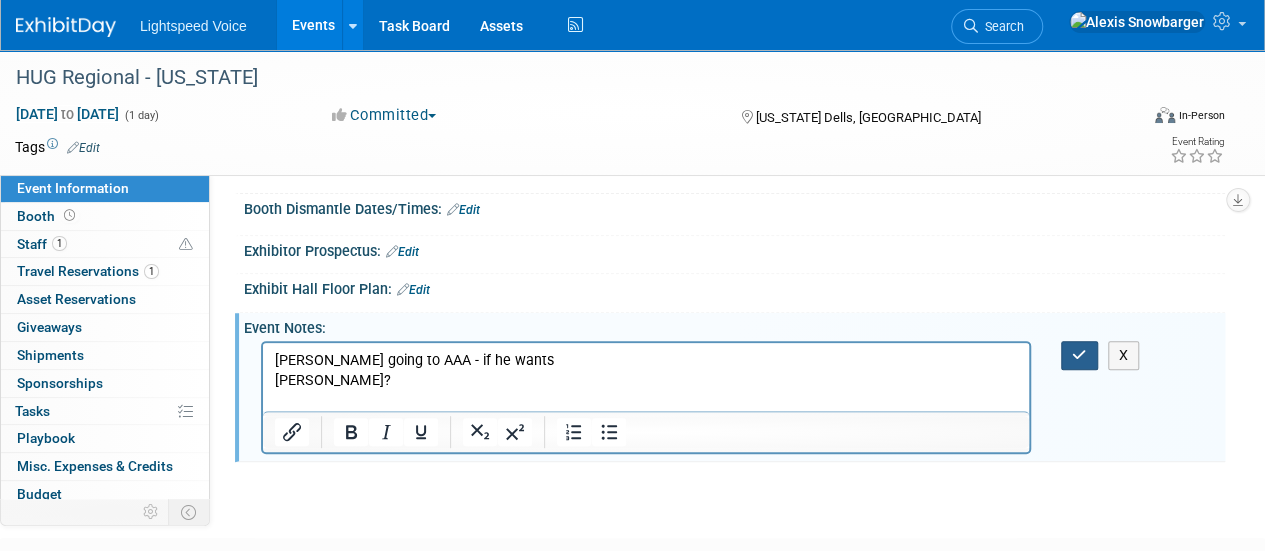 click at bounding box center (1079, 355) 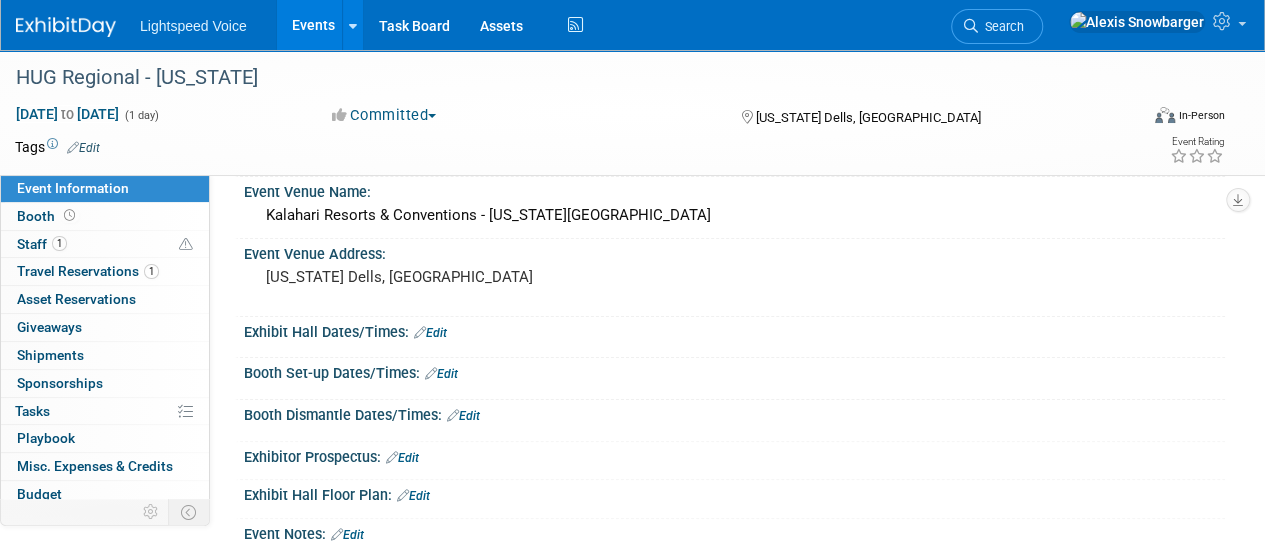scroll, scrollTop: 0, scrollLeft: 0, axis: both 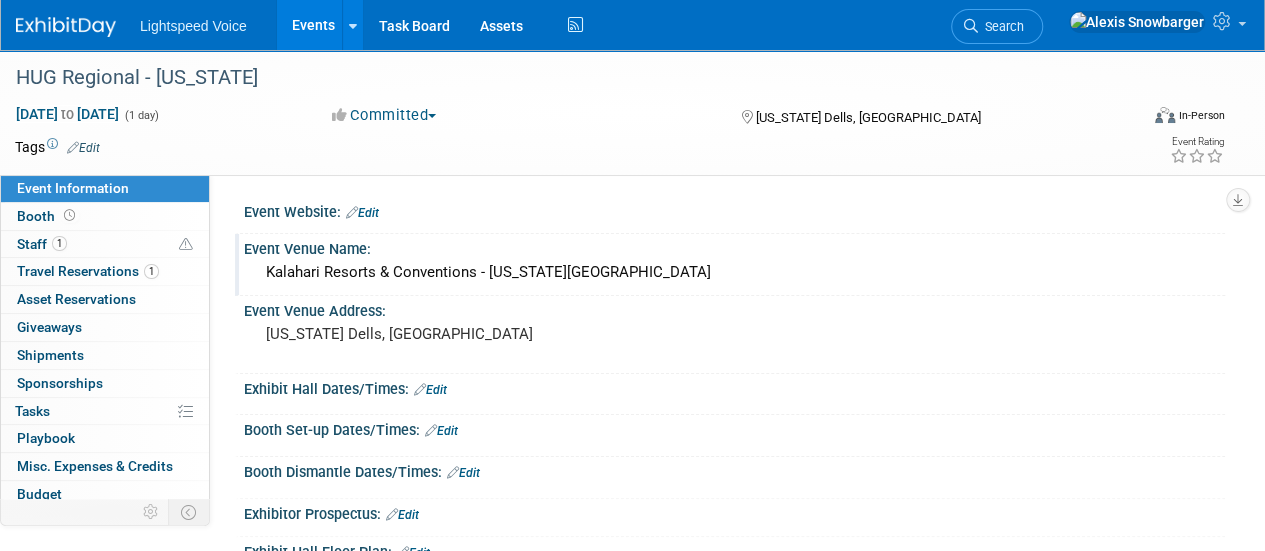 click on "Kalahari Resorts & Conventions - Wisconsin Dells" at bounding box center [734, 272] 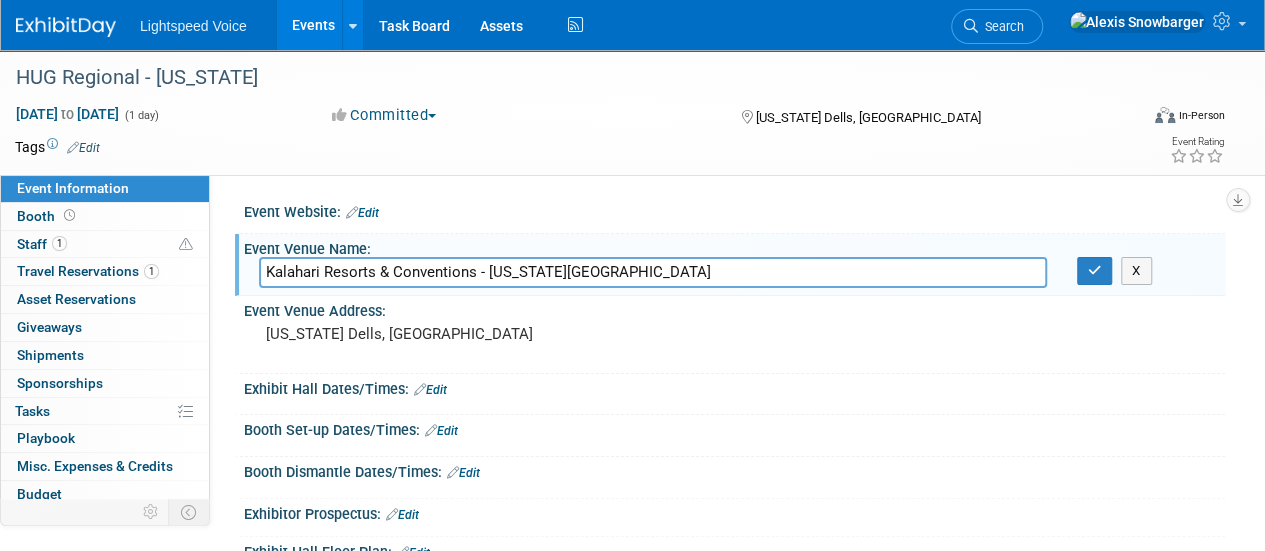 click on "Kalahari Resorts & Conventions - Wisconsin Dells" at bounding box center [653, 272] 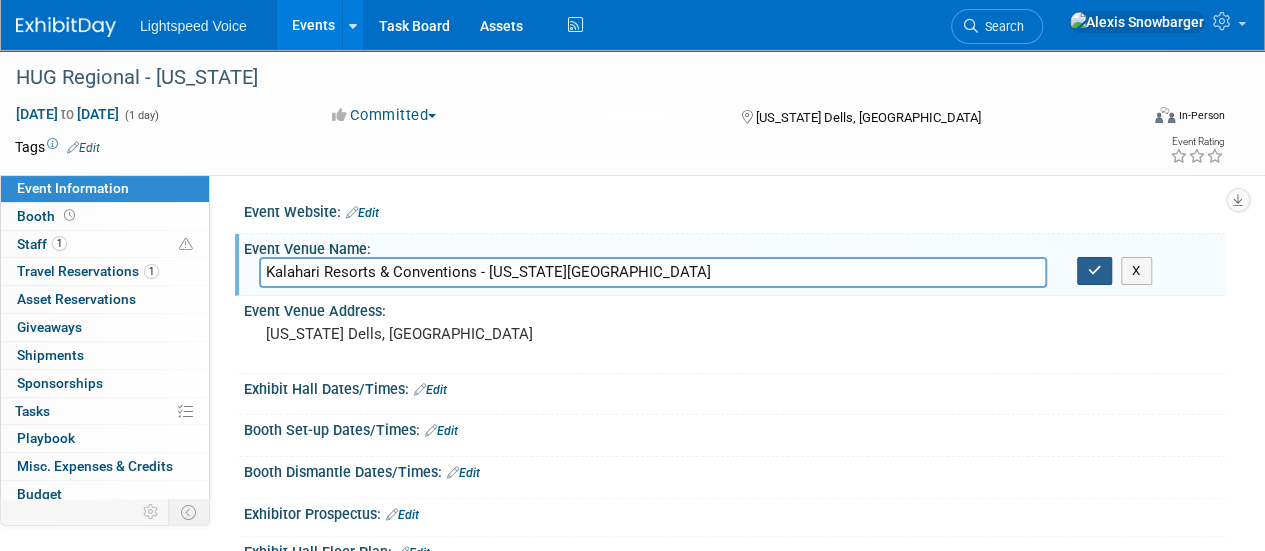 click at bounding box center (1095, 271) 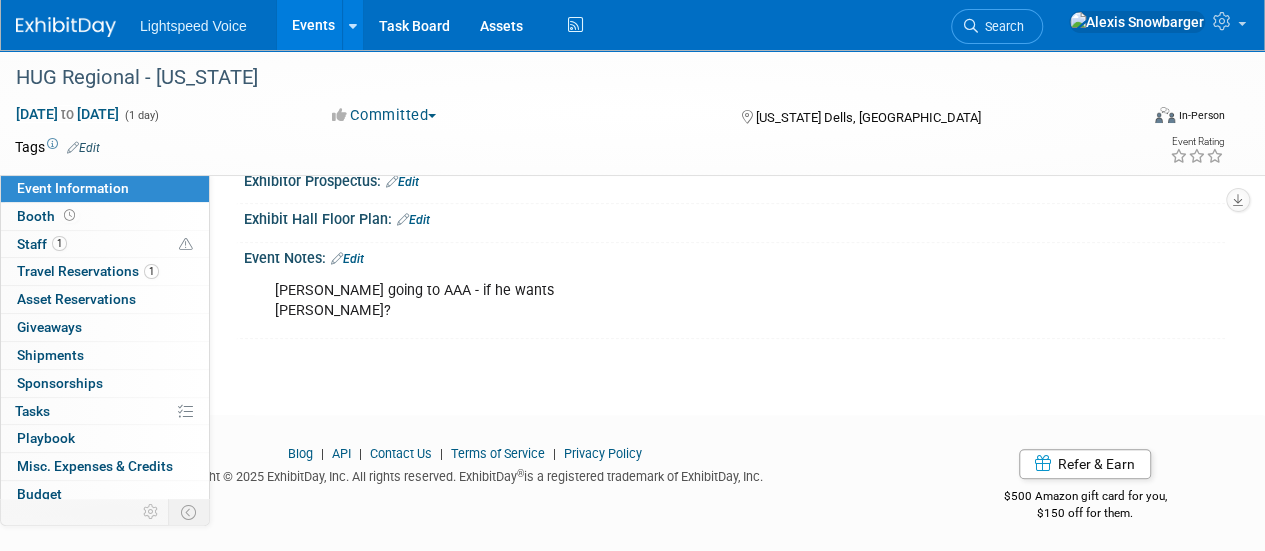 scroll, scrollTop: 0, scrollLeft: 0, axis: both 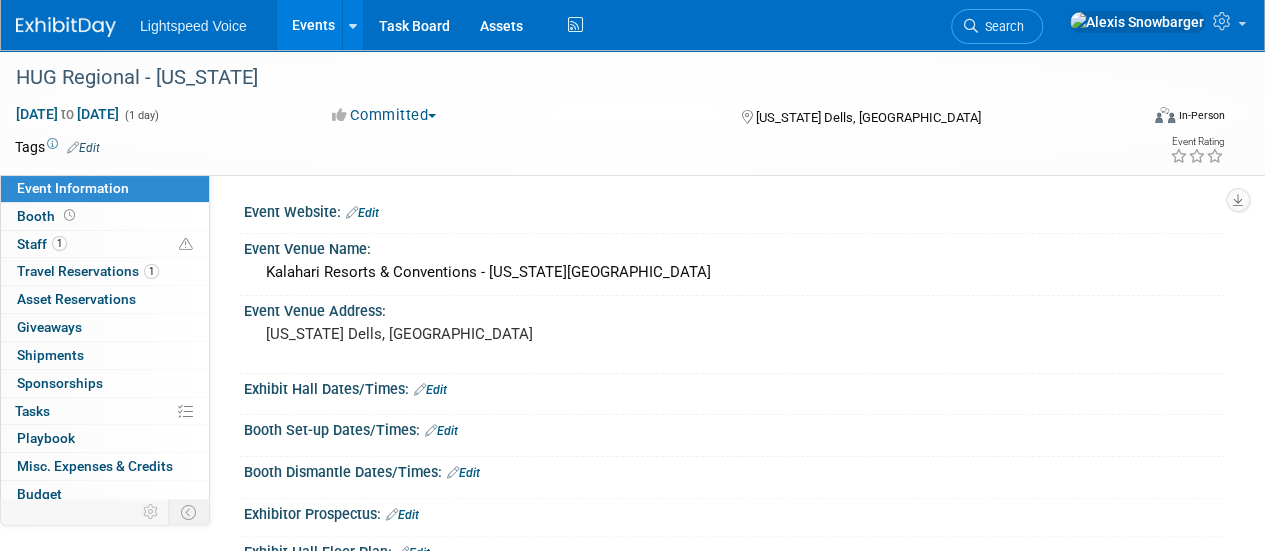 click on "Events" at bounding box center [313, 25] 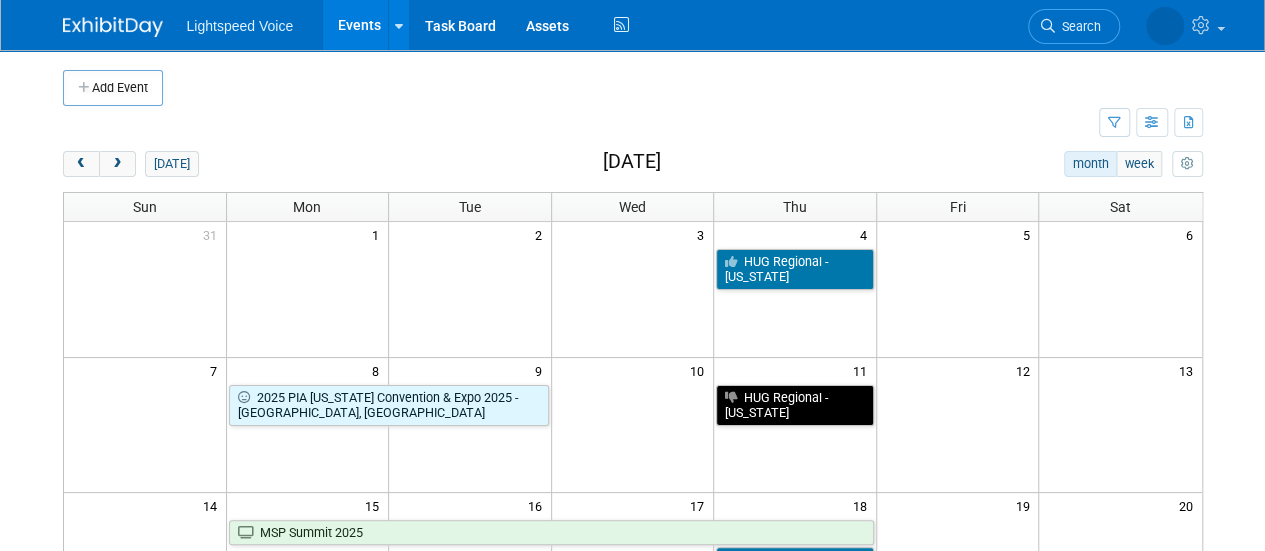 scroll, scrollTop: 408, scrollLeft: 0, axis: vertical 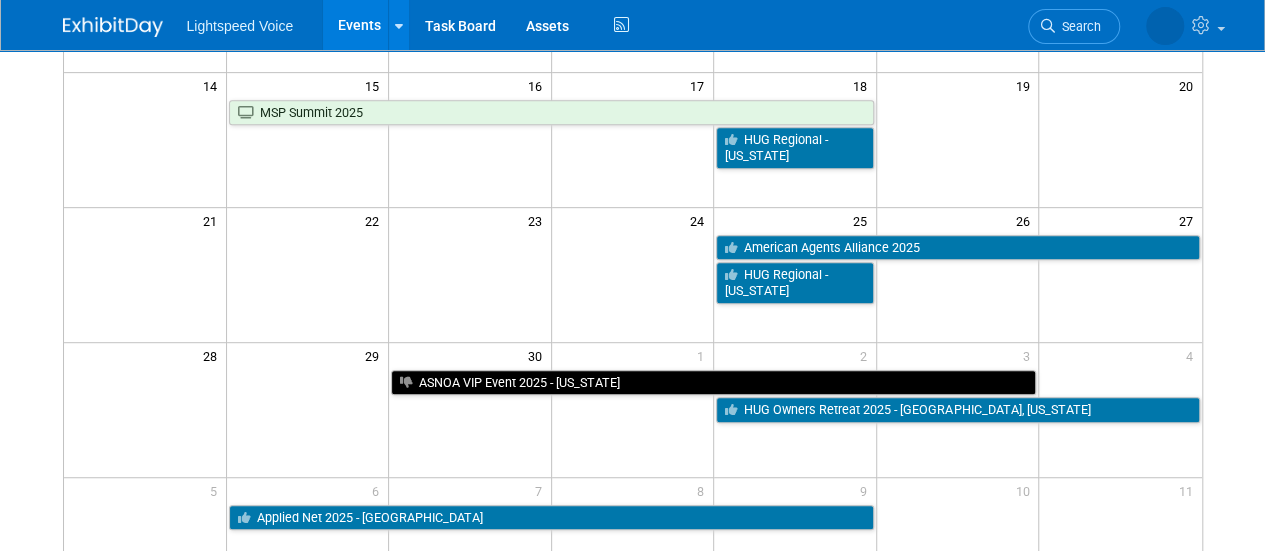 click at bounding box center (957, 281) 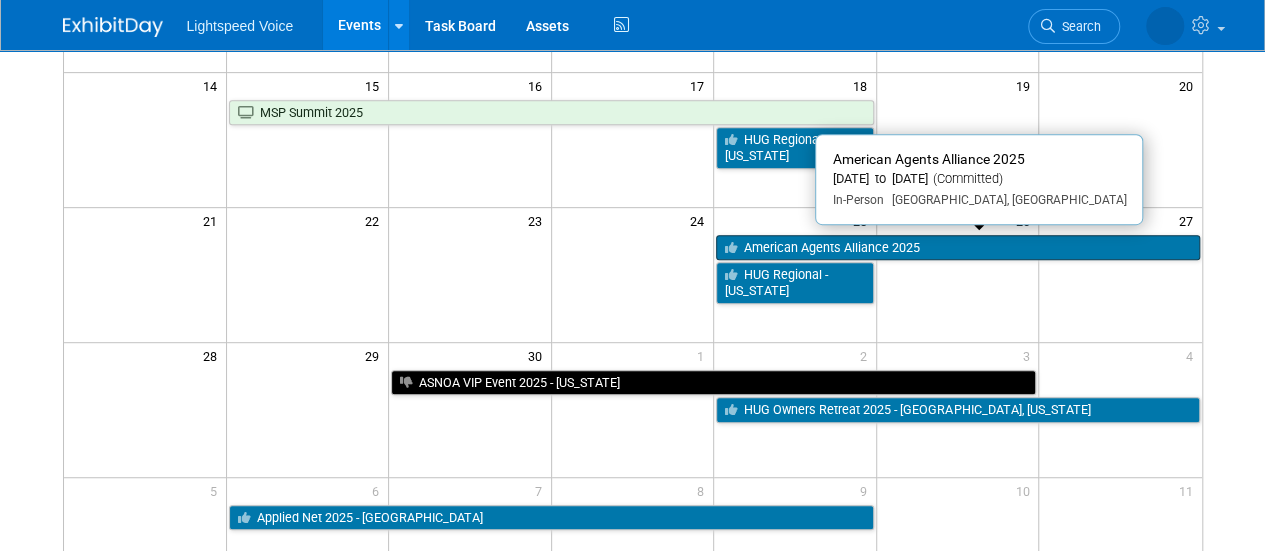 click on "American Agents Alliance 2025" at bounding box center [957, 248] 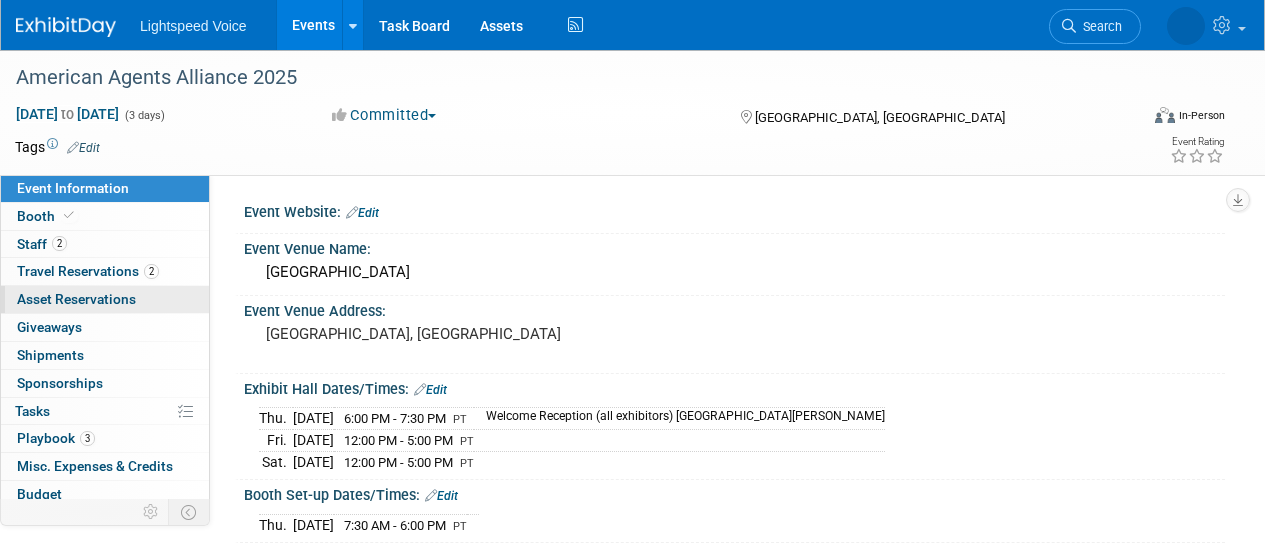 scroll, scrollTop: 0, scrollLeft: 0, axis: both 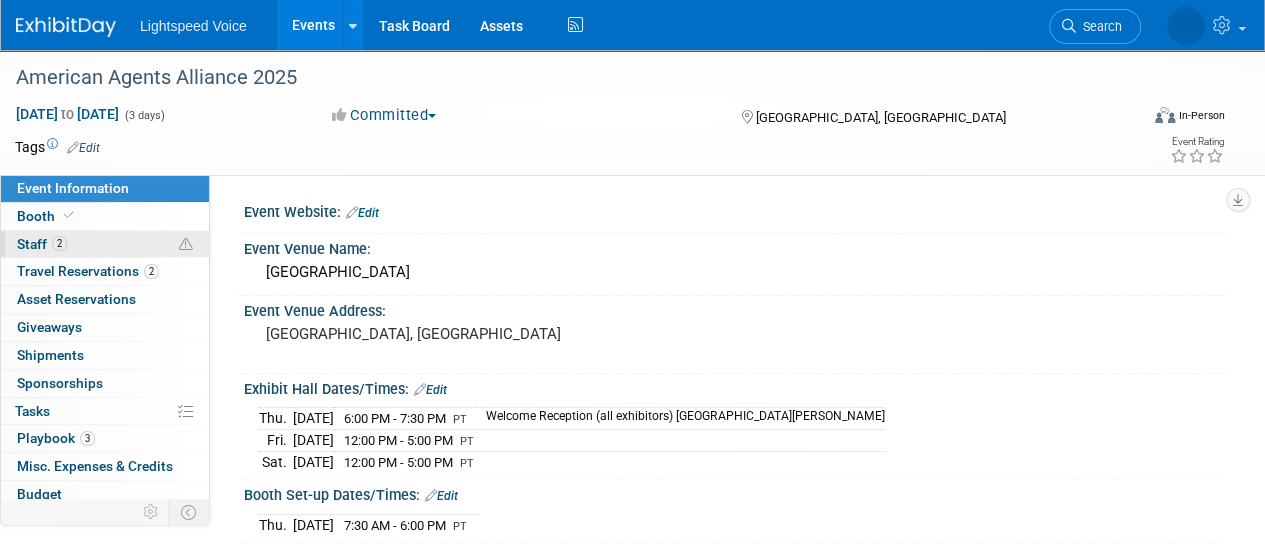 click on "Staff 2" at bounding box center [42, 244] 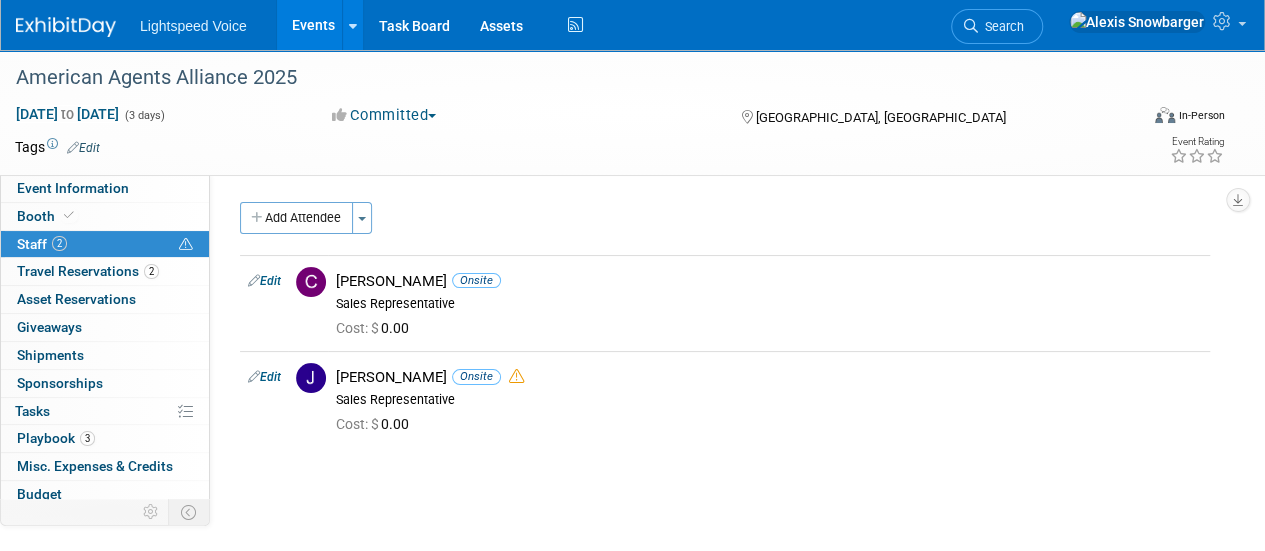 click on "Events" at bounding box center [313, 25] 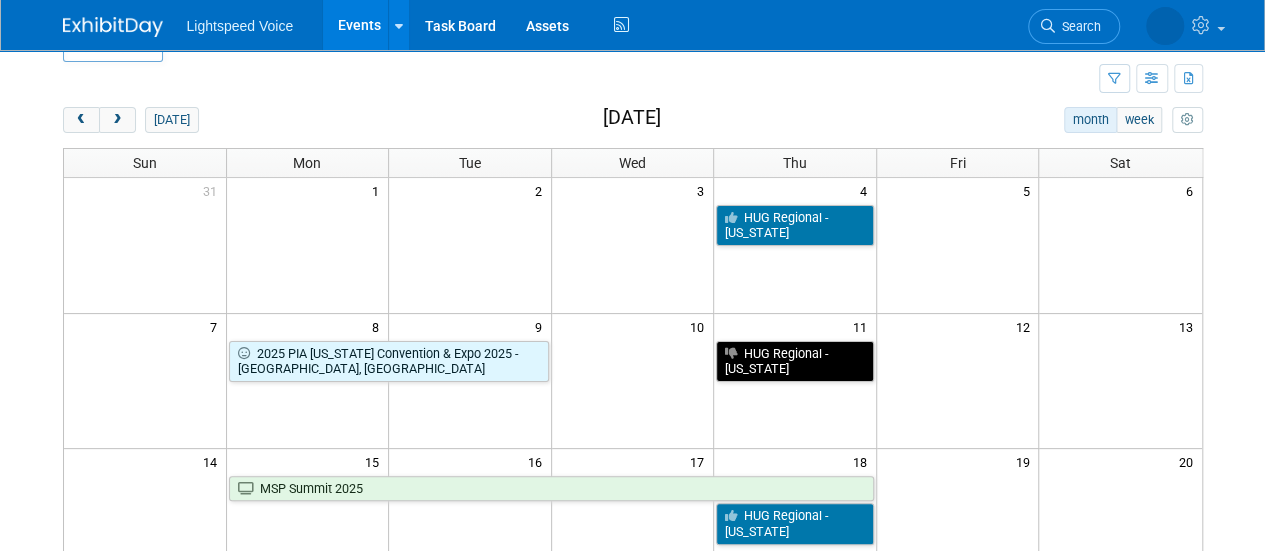 scroll, scrollTop: 0, scrollLeft: 0, axis: both 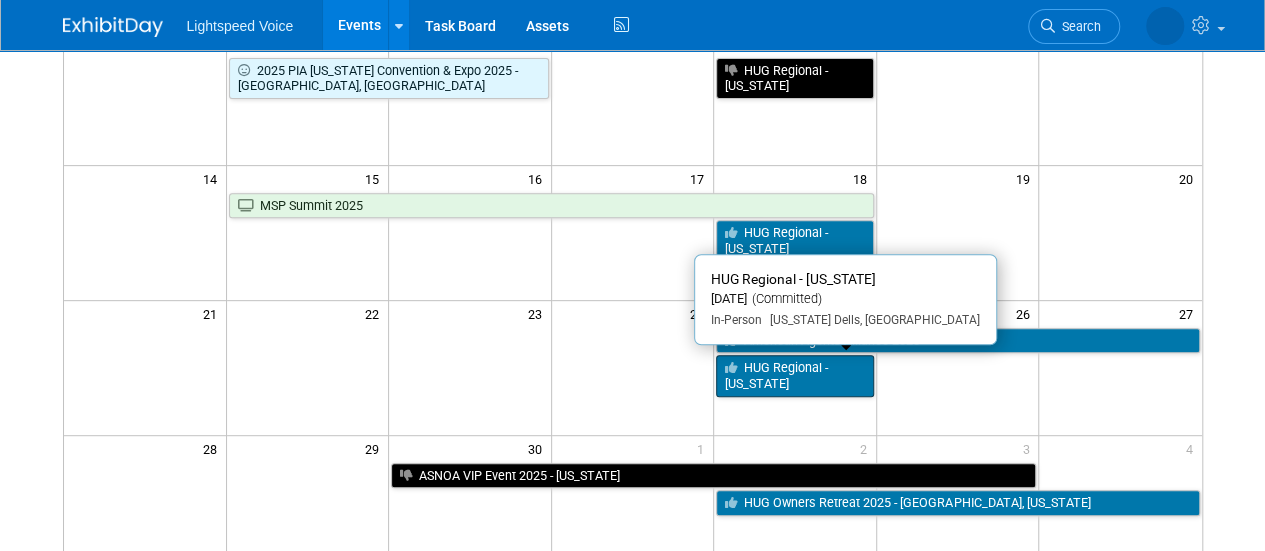 click on "HUG Regional - [US_STATE]" at bounding box center [795, 375] 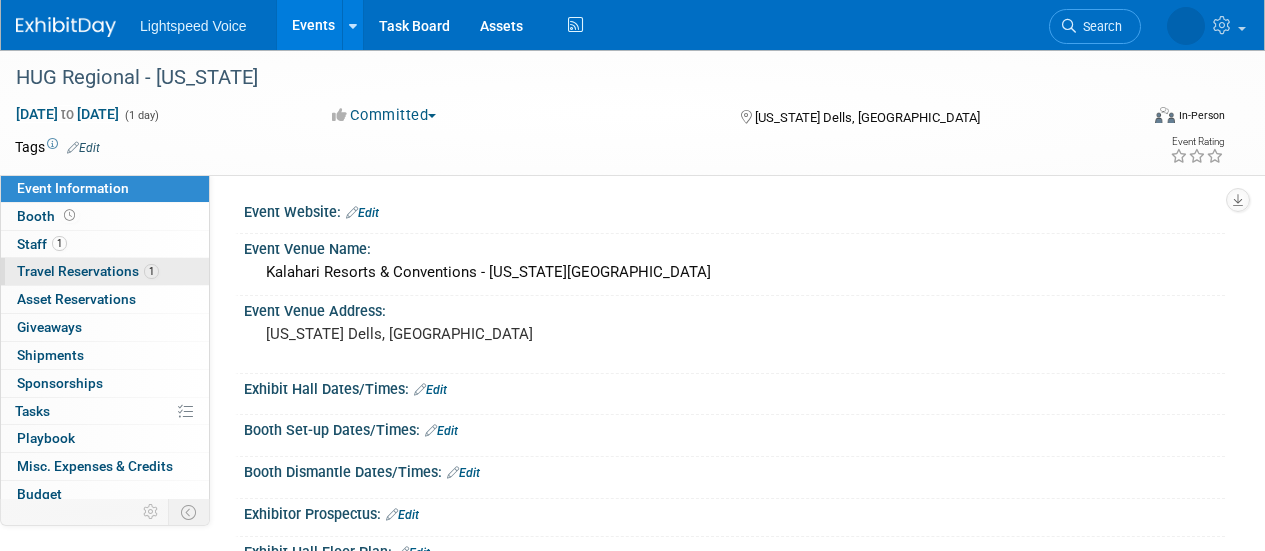 scroll, scrollTop: 0, scrollLeft: 0, axis: both 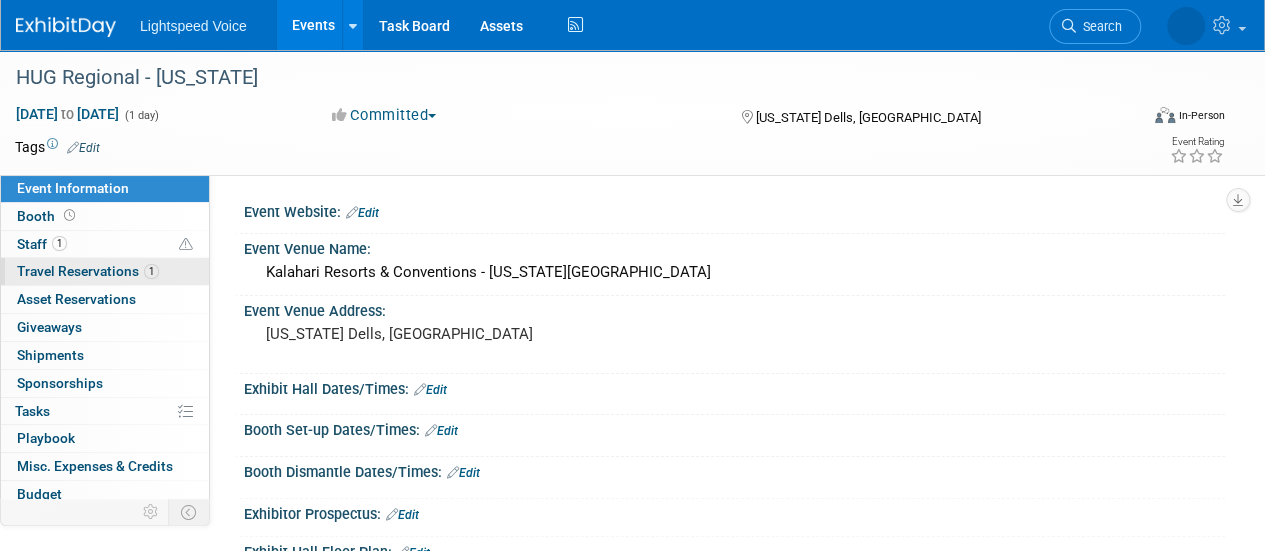 click on "Travel Reservations 1" at bounding box center [88, 271] 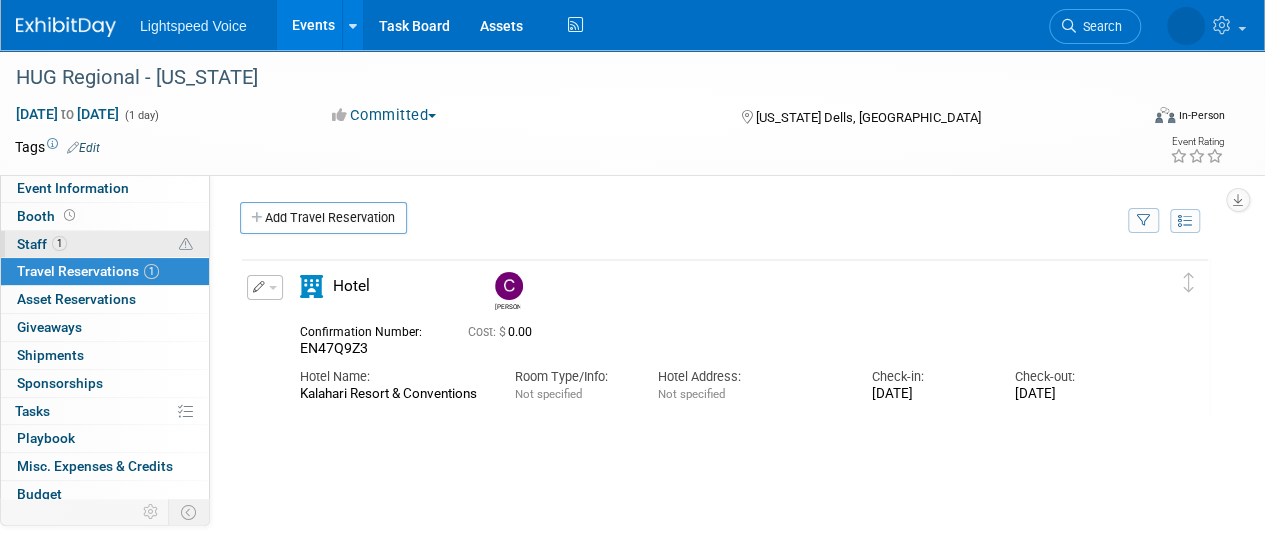 click on "1
Staff 1" at bounding box center (105, 244) 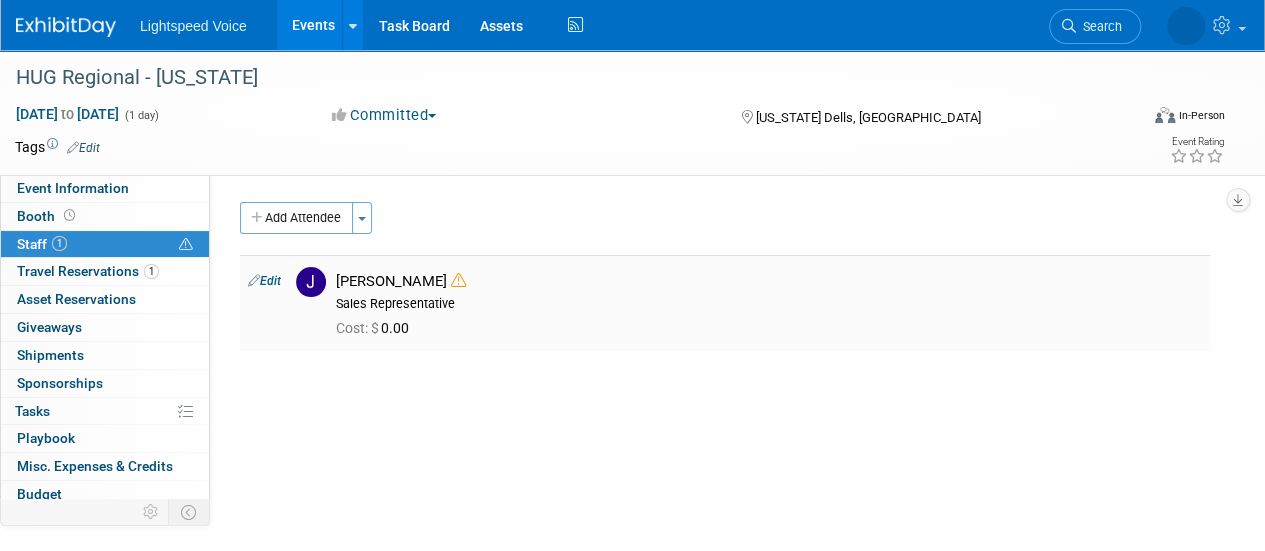 click on "Edit" at bounding box center [264, 281] 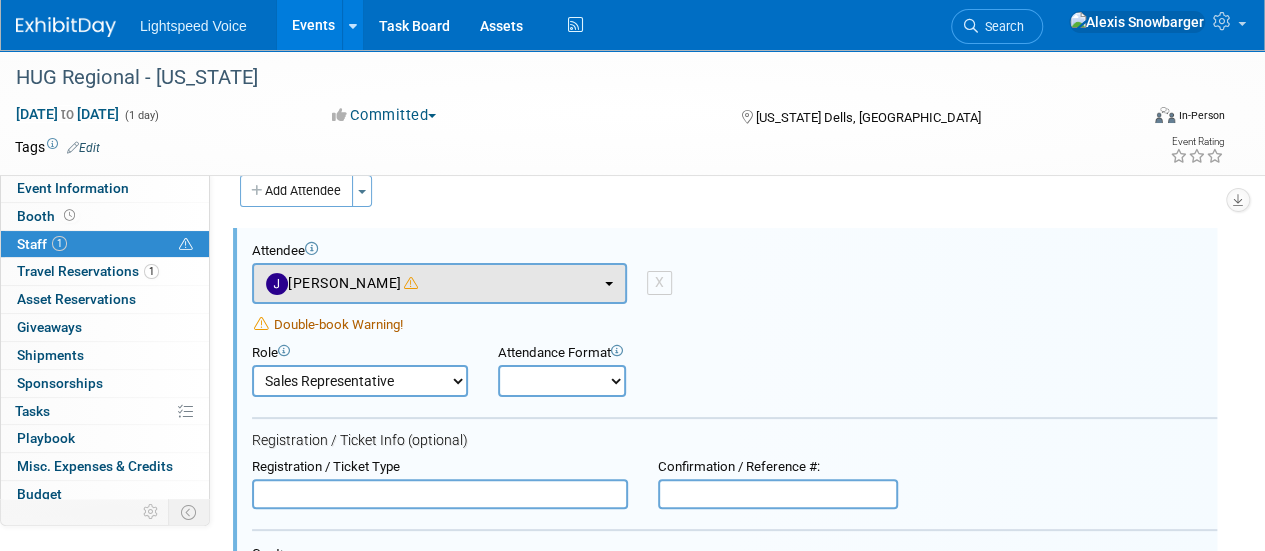 scroll, scrollTop: 0, scrollLeft: 0, axis: both 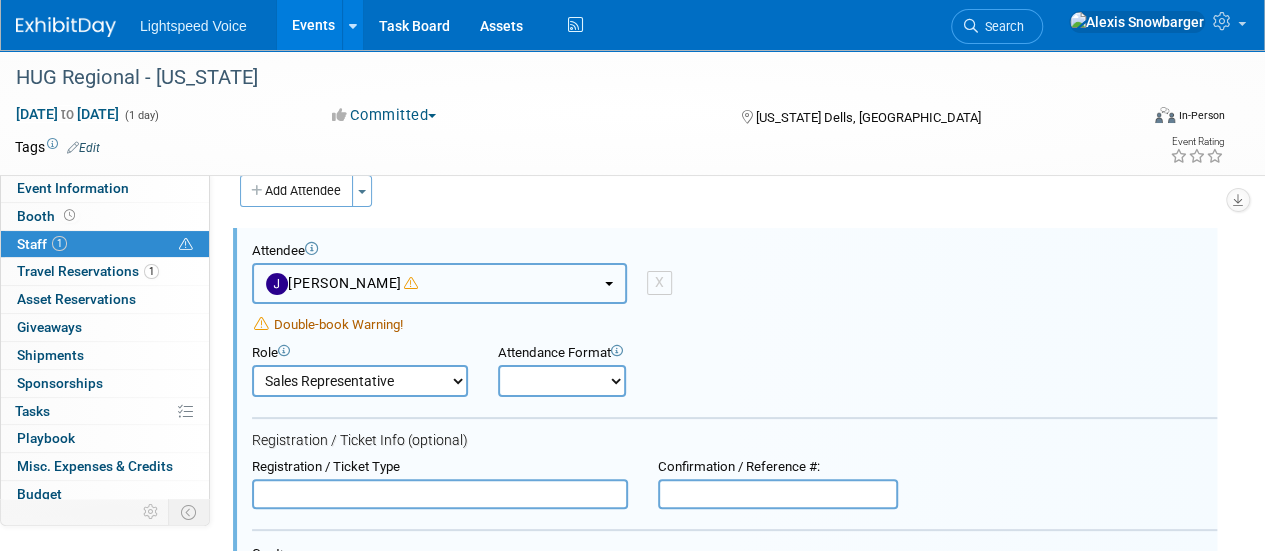 click on "[PERSON_NAME]" at bounding box center (439, 283) 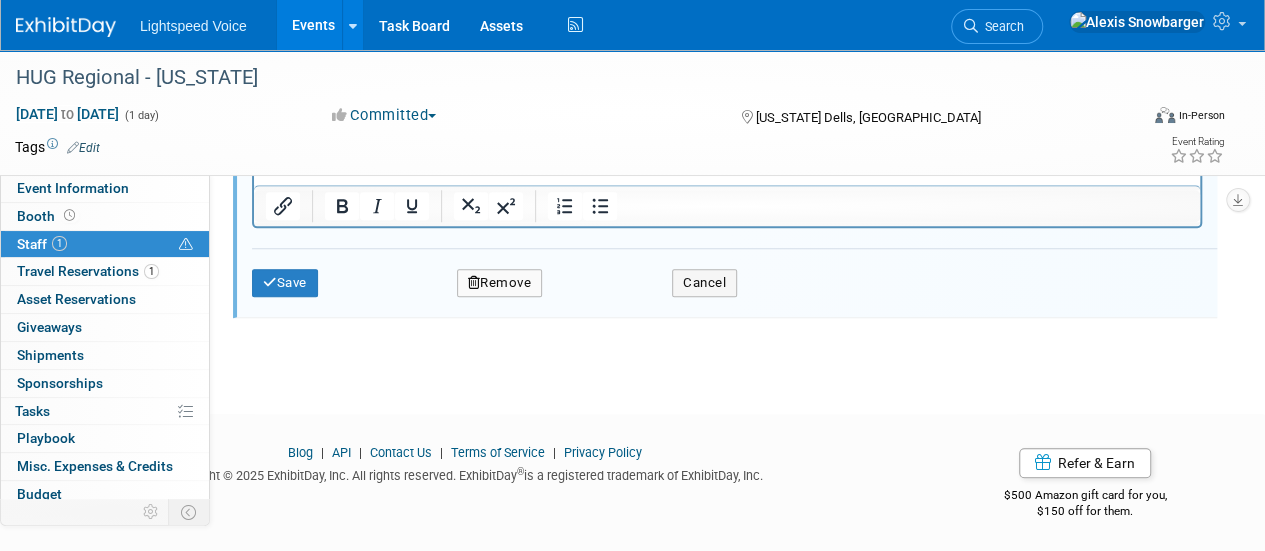 scroll, scrollTop: 475, scrollLeft: 0, axis: vertical 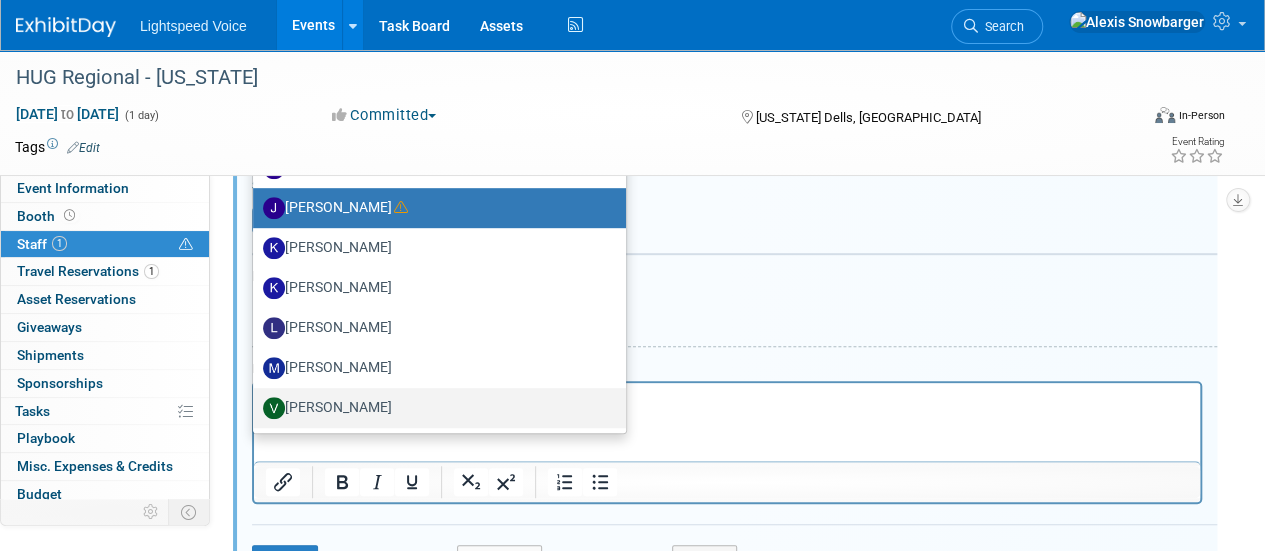 click on "[PERSON_NAME]" at bounding box center (434, 408) 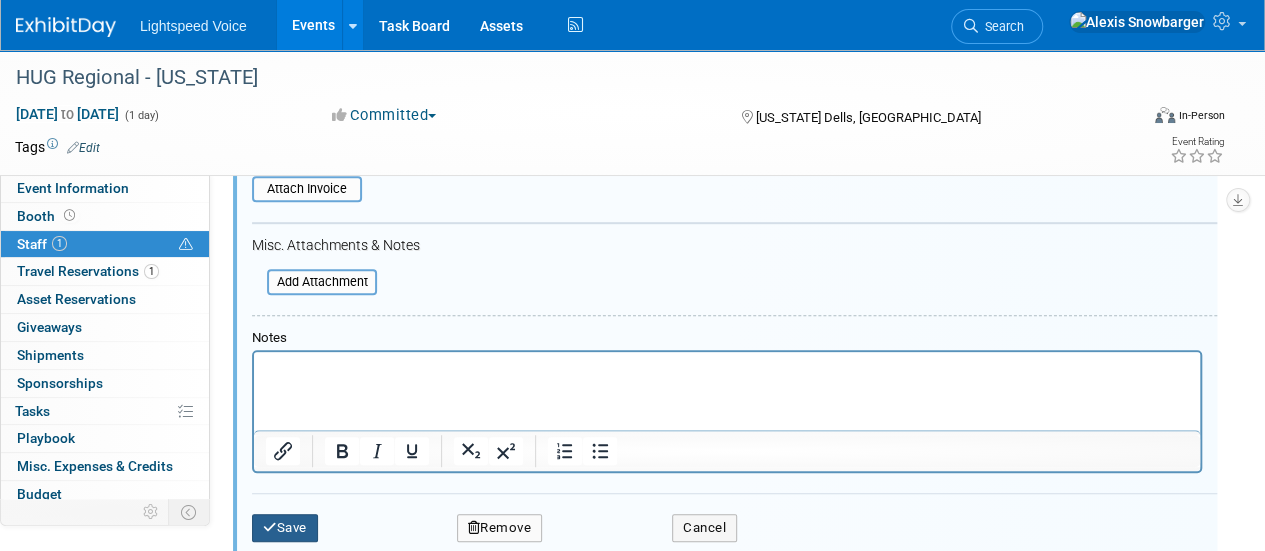 click on "Save" at bounding box center [285, 528] 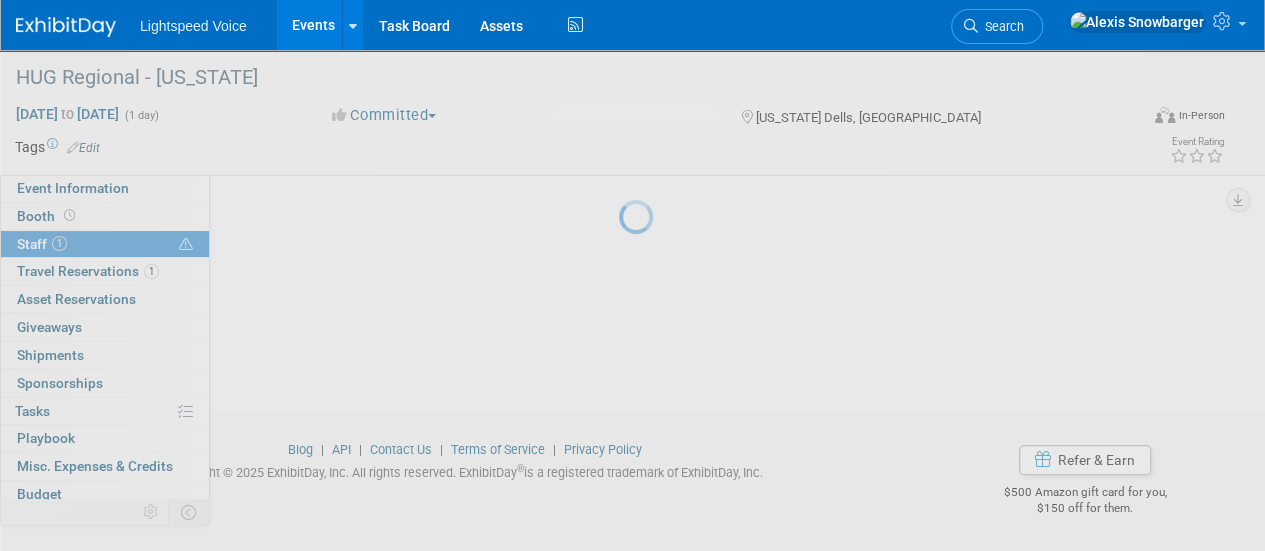 scroll, scrollTop: 252, scrollLeft: 0, axis: vertical 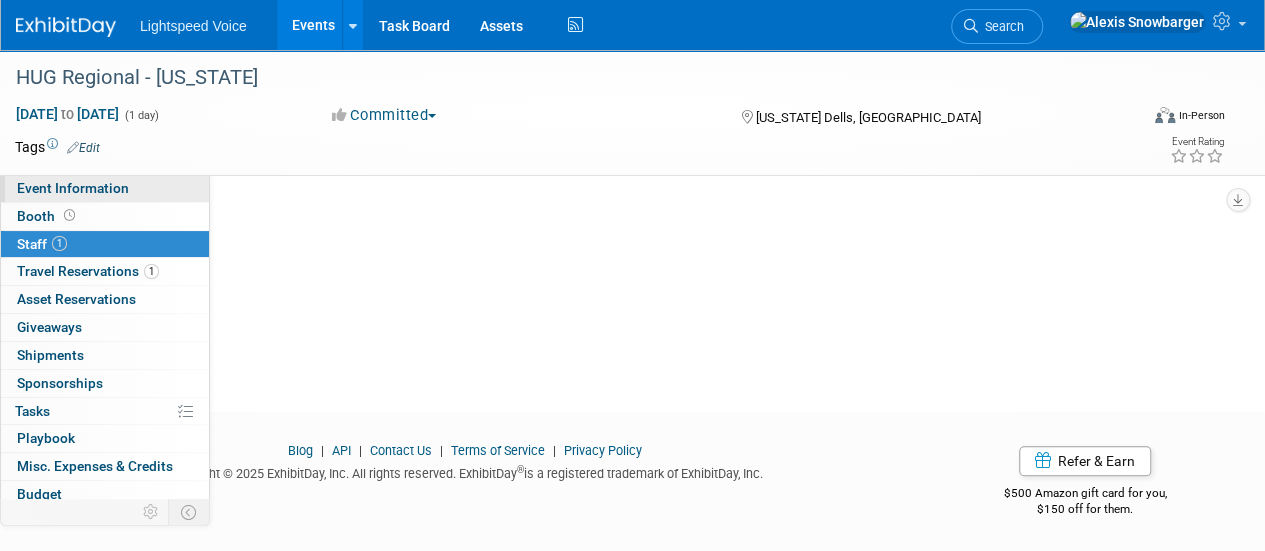 click on "Event Information" at bounding box center (105, 188) 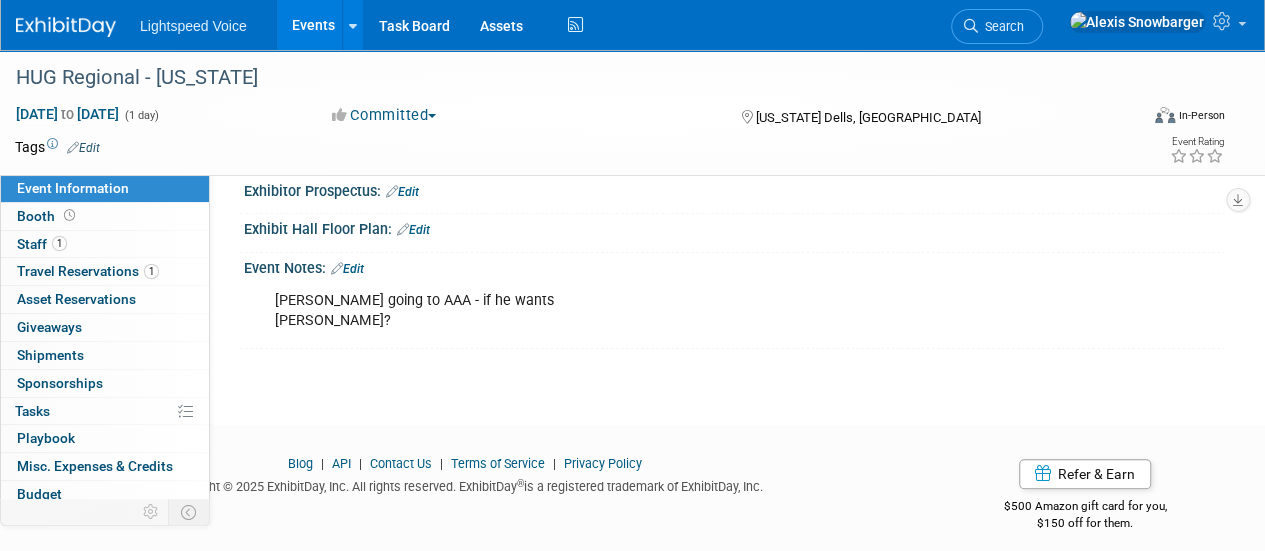 scroll, scrollTop: 333, scrollLeft: 0, axis: vertical 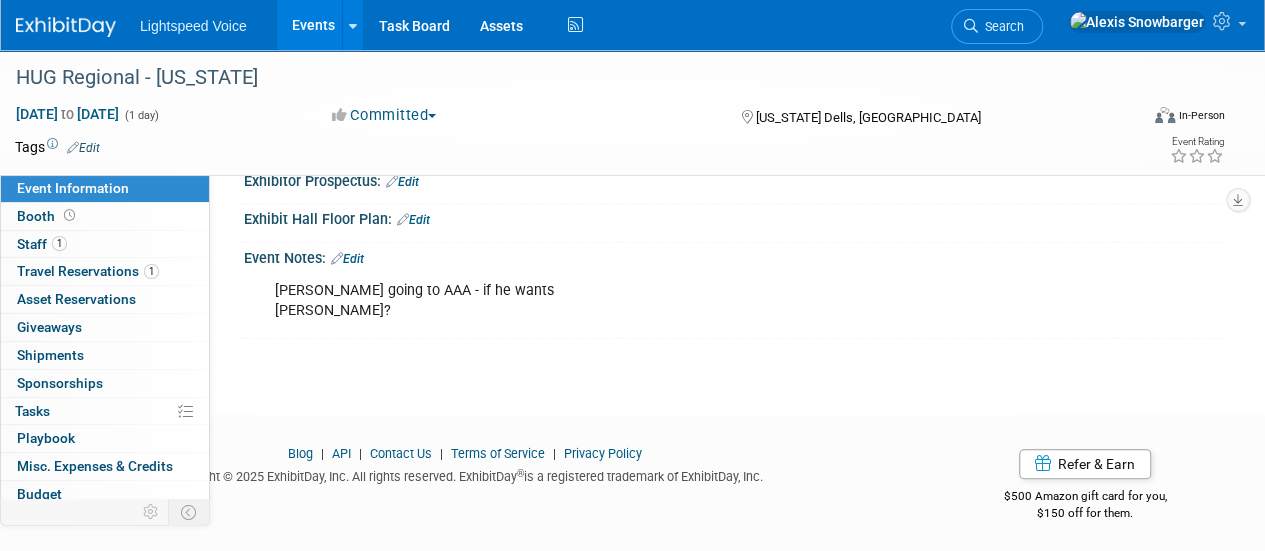 click on "Edit" at bounding box center (347, 259) 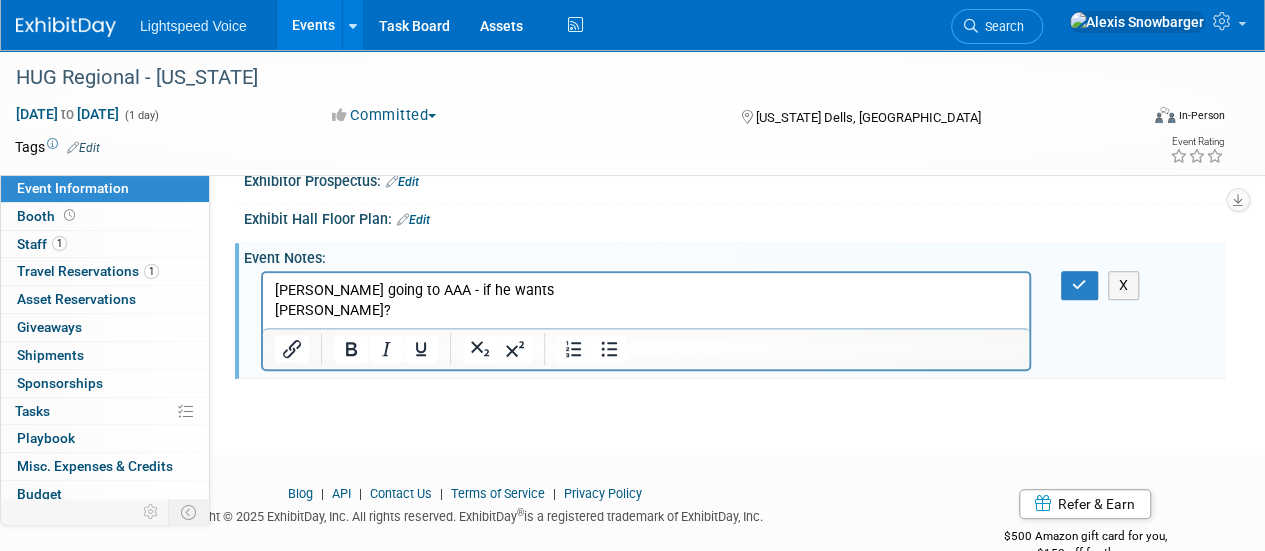 scroll, scrollTop: 0, scrollLeft: 0, axis: both 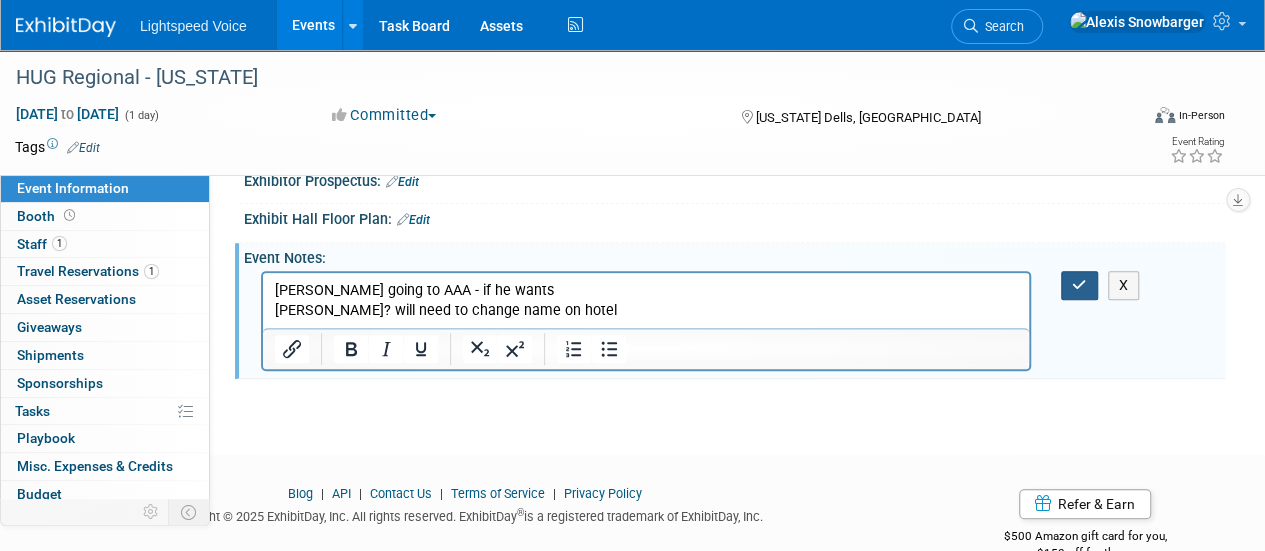 click at bounding box center [1079, 285] 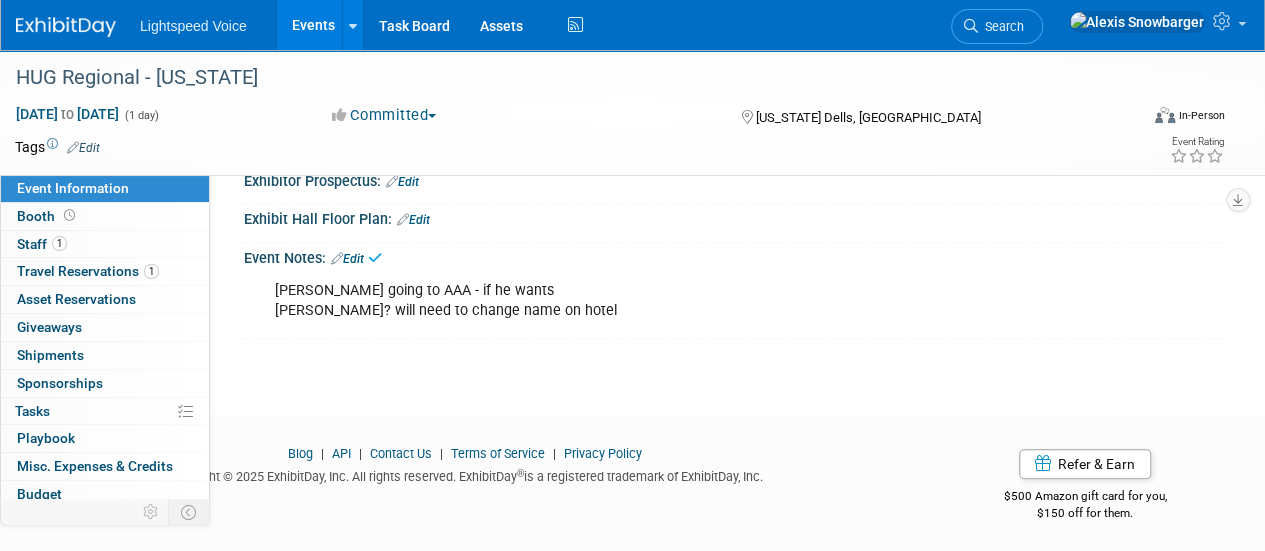 click on "Events" at bounding box center (313, 25) 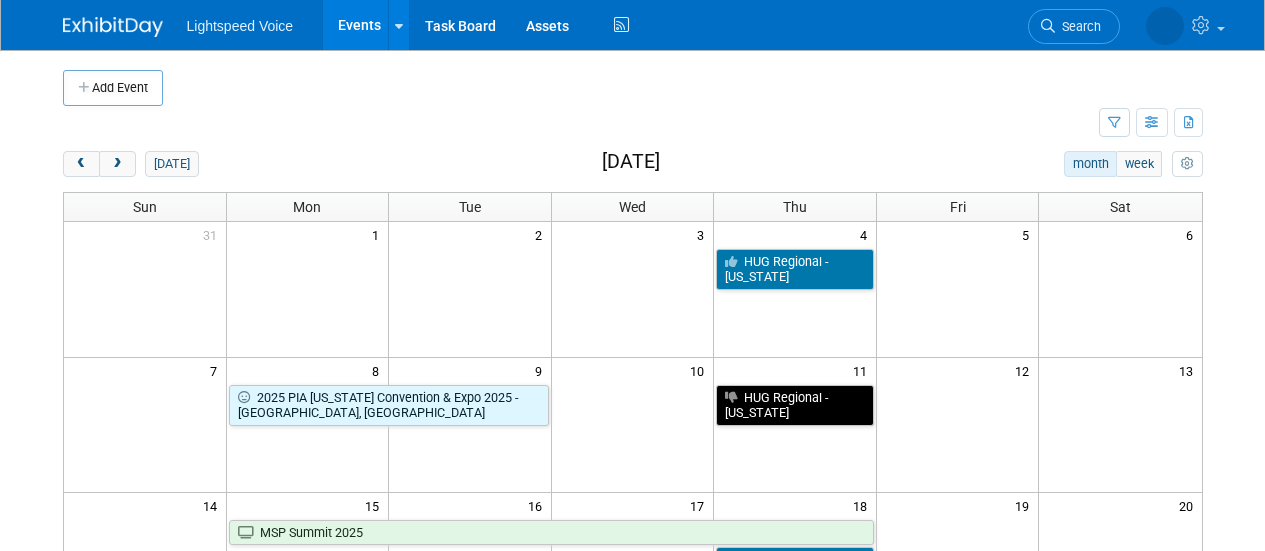scroll, scrollTop: 0, scrollLeft: 0, axis: both 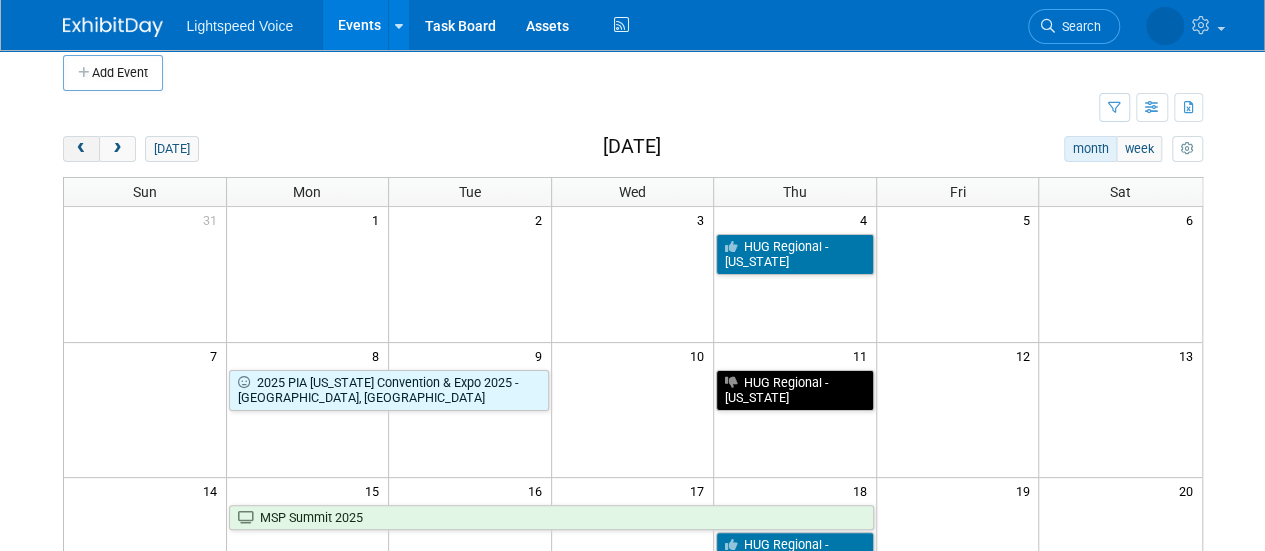 click at bounding box center [81, 149] 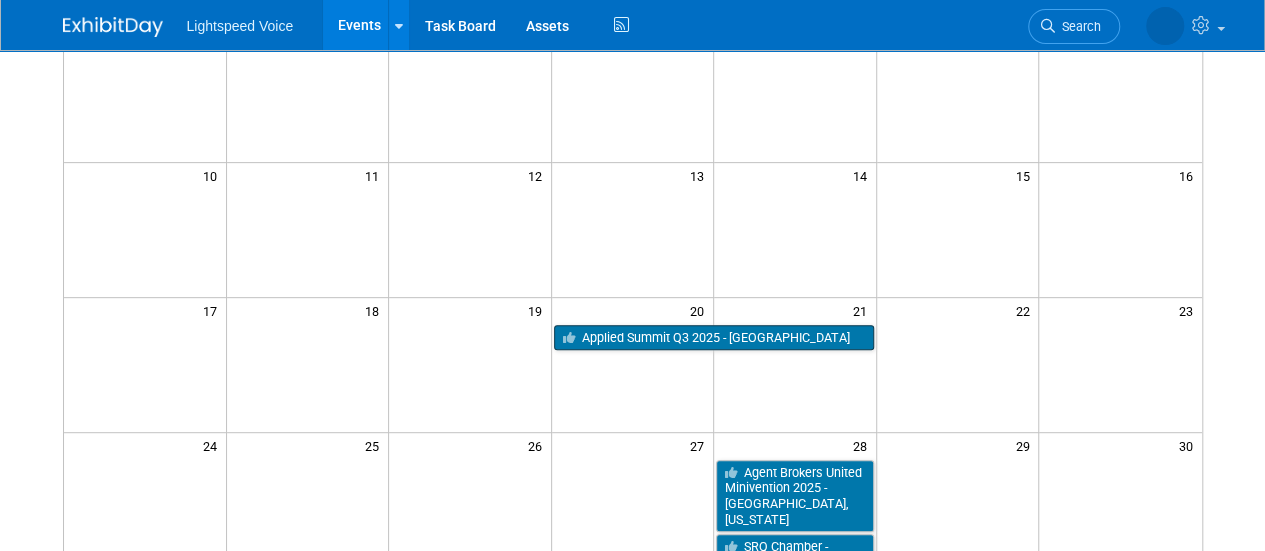 scroll, scrollTop: 371, scrollLeft: 0, axis: vertical 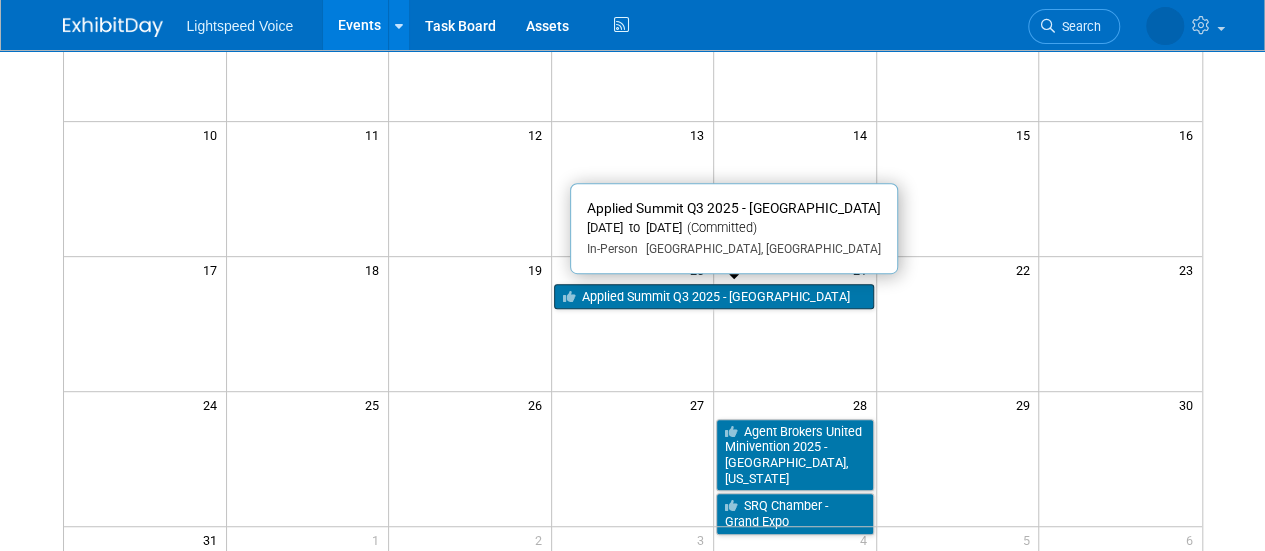 click on "Applied Summit Q3 2025 - [GEOGRAPHIC_DATA]" at bounding box center [714, 297] 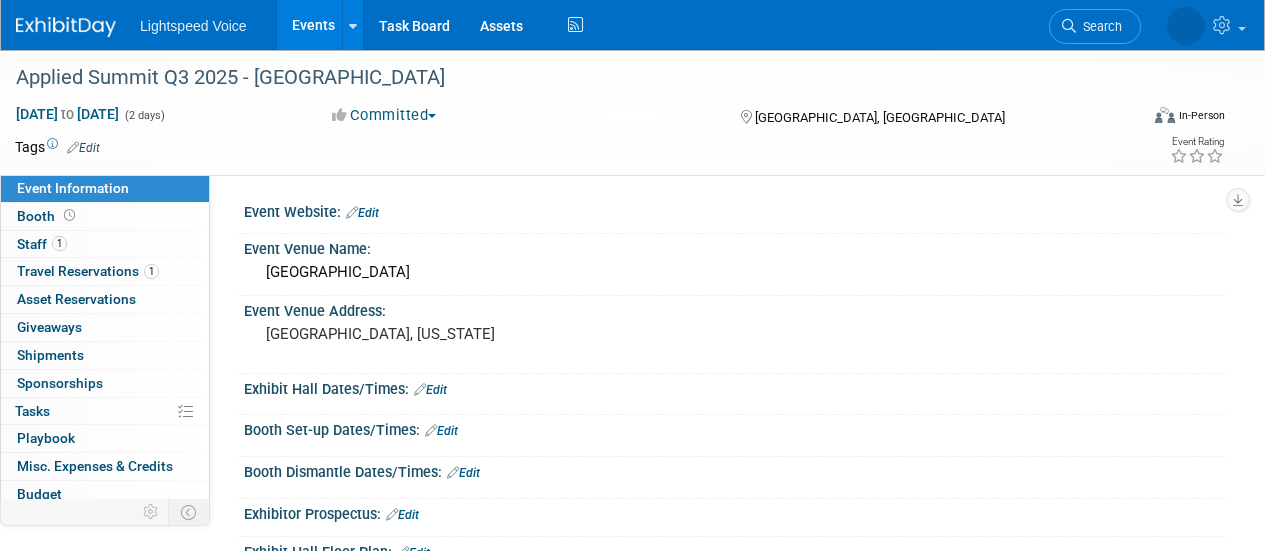 scroll, scrollTop: 0, scrollLeft: 0, axis: both 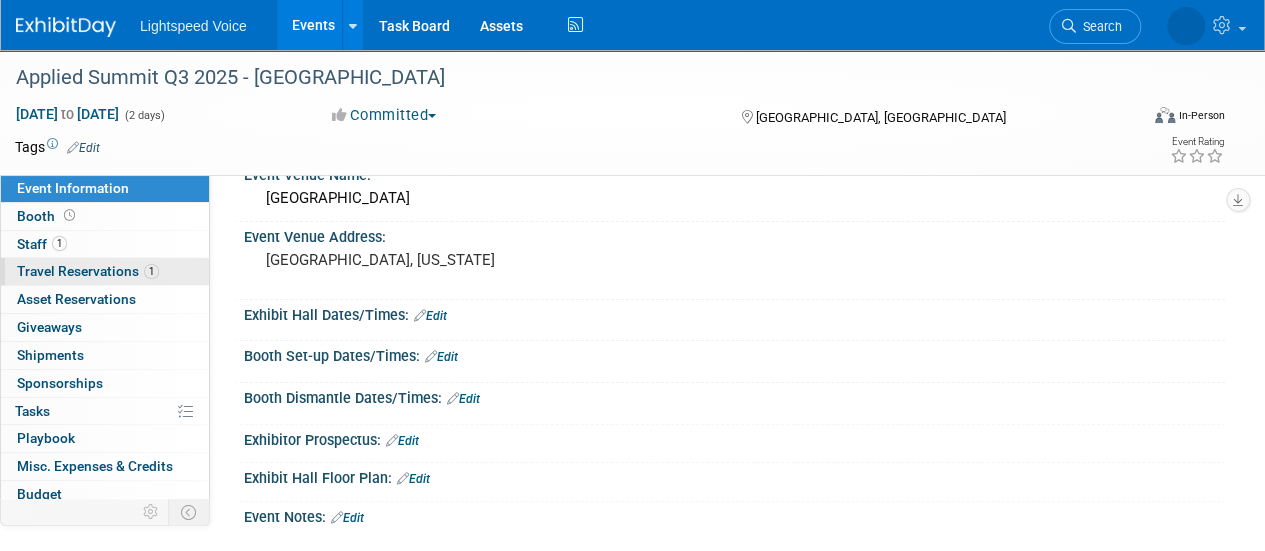 click on "Travel Reservations 1" at bounding box center [88, 271] 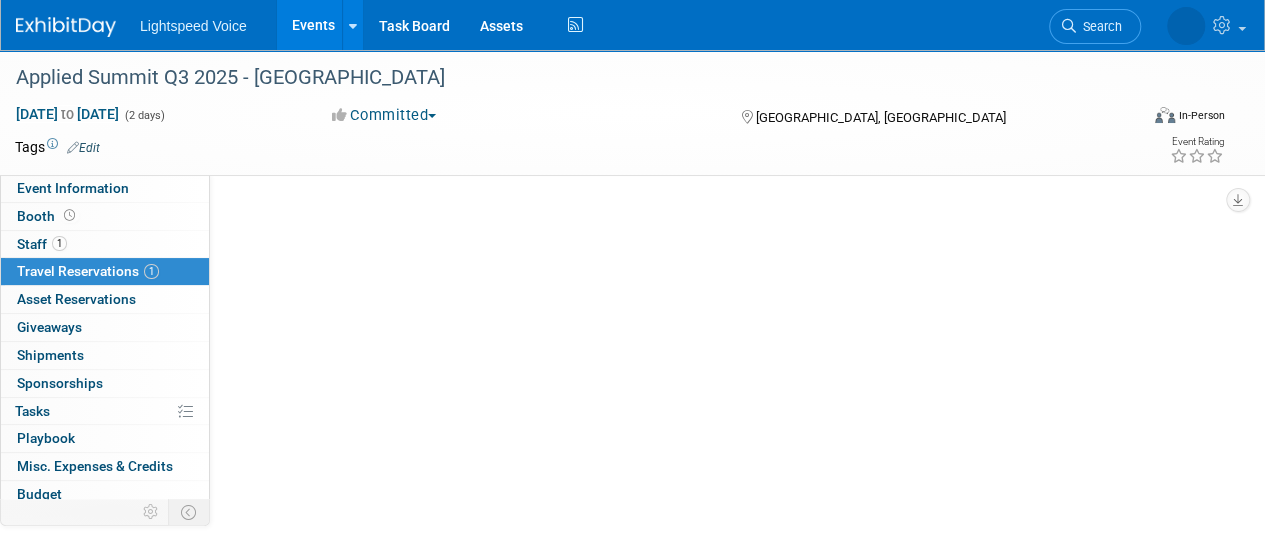 scroll, scrollTop: 0, scrollLeft: 0, axis: both 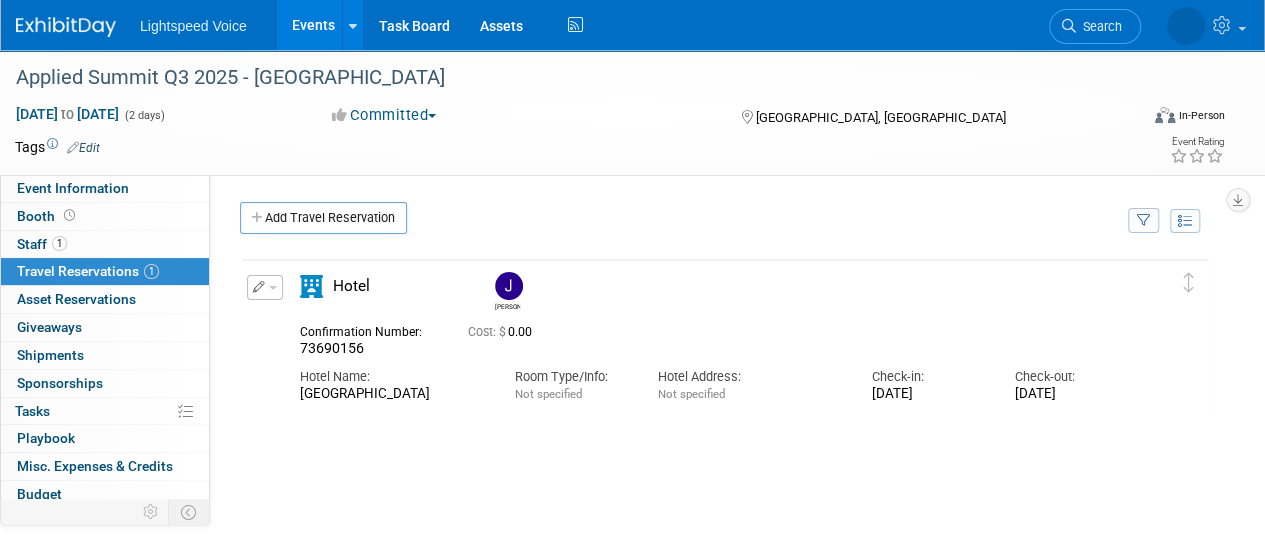 click on "Edit Reservation
[PERSON_NAME] 73690156" at bounding box center [710, 342] 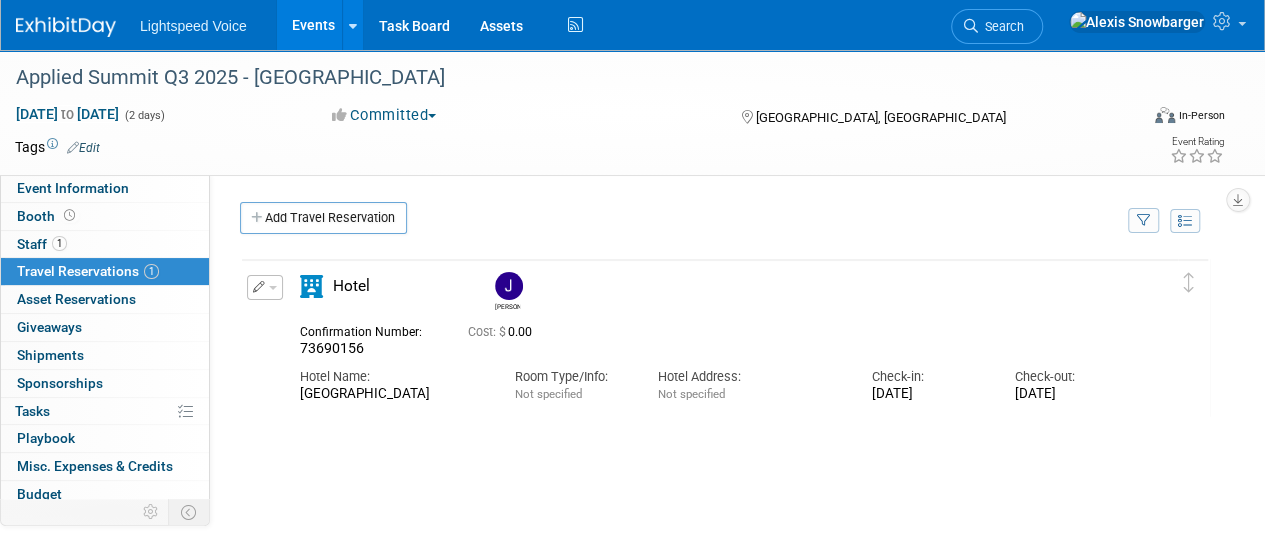 click on "[GEOGRAPHIC_DATA]" at bounding box center (392, 394) 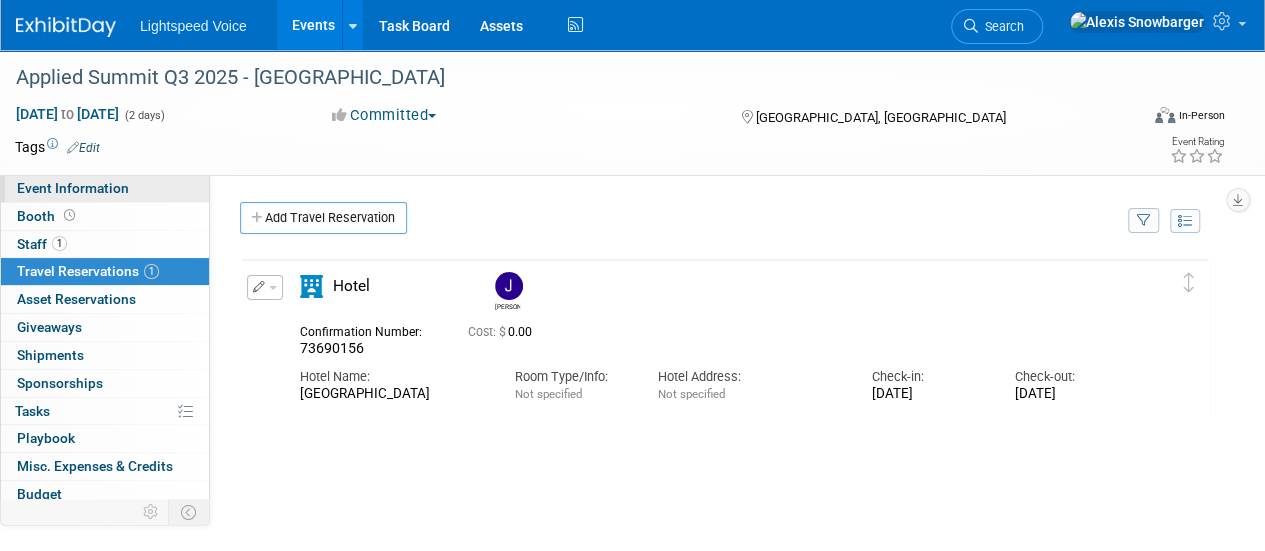 click on "Event Information" at bounding box center (73, 188) 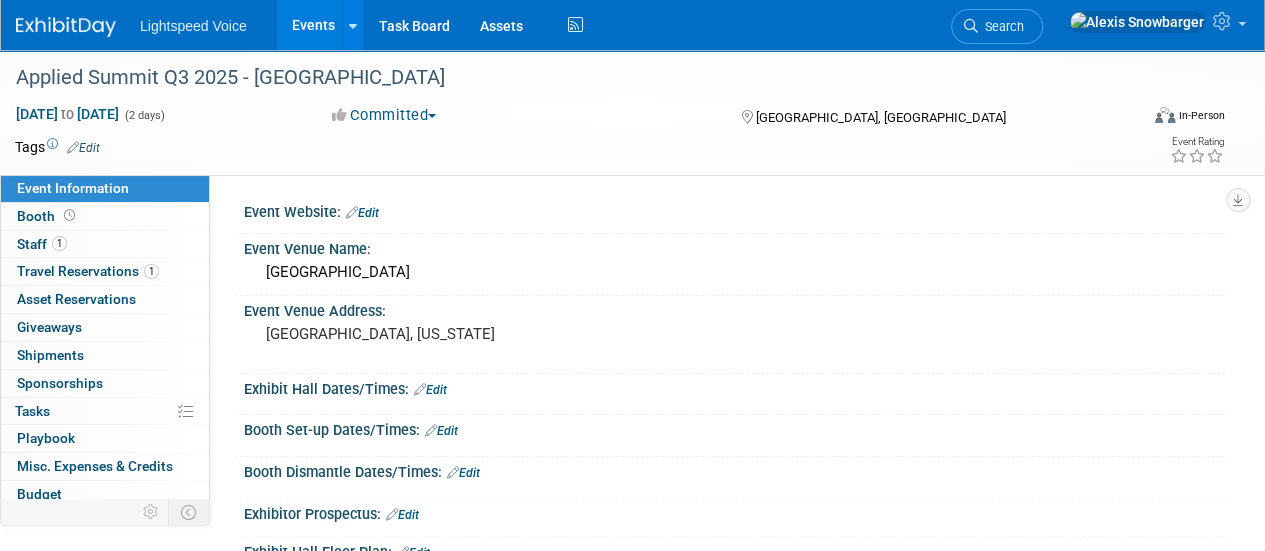 click on "Edit" at bounding box center [362, 213] 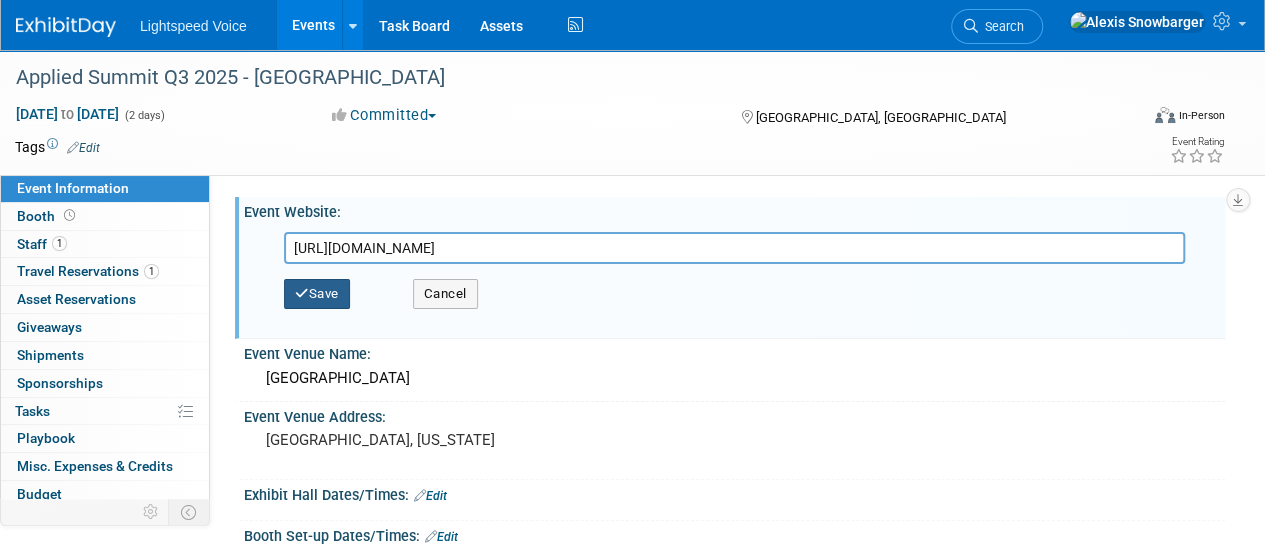 type on "[URL][DOMAIN_NAME]" 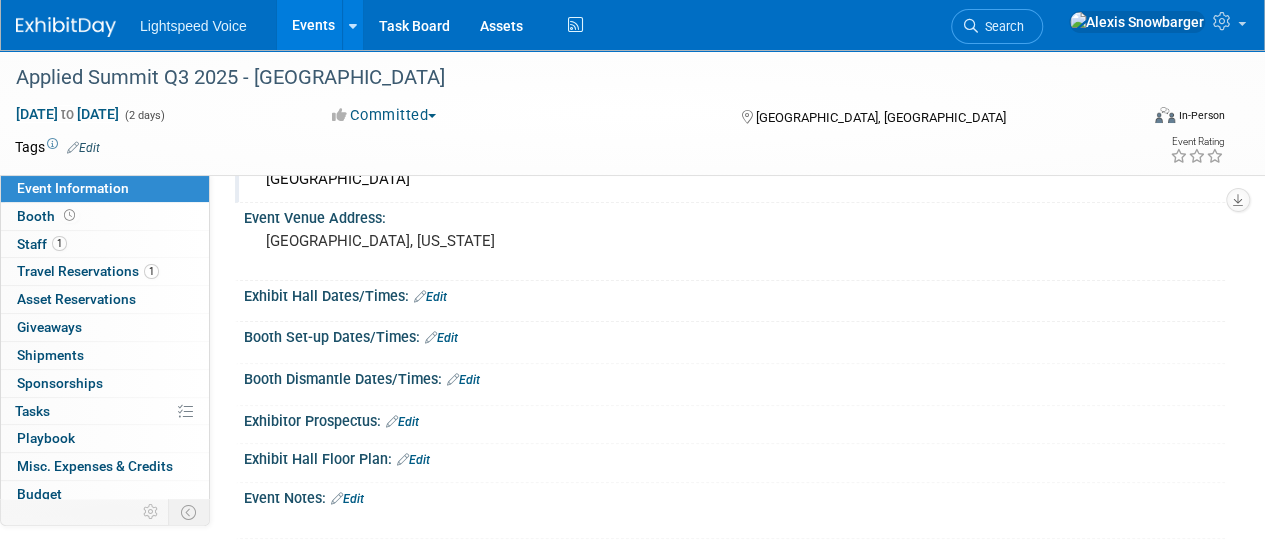 scroll, scrollTop: 0, scrollLeft: 0, axis: both 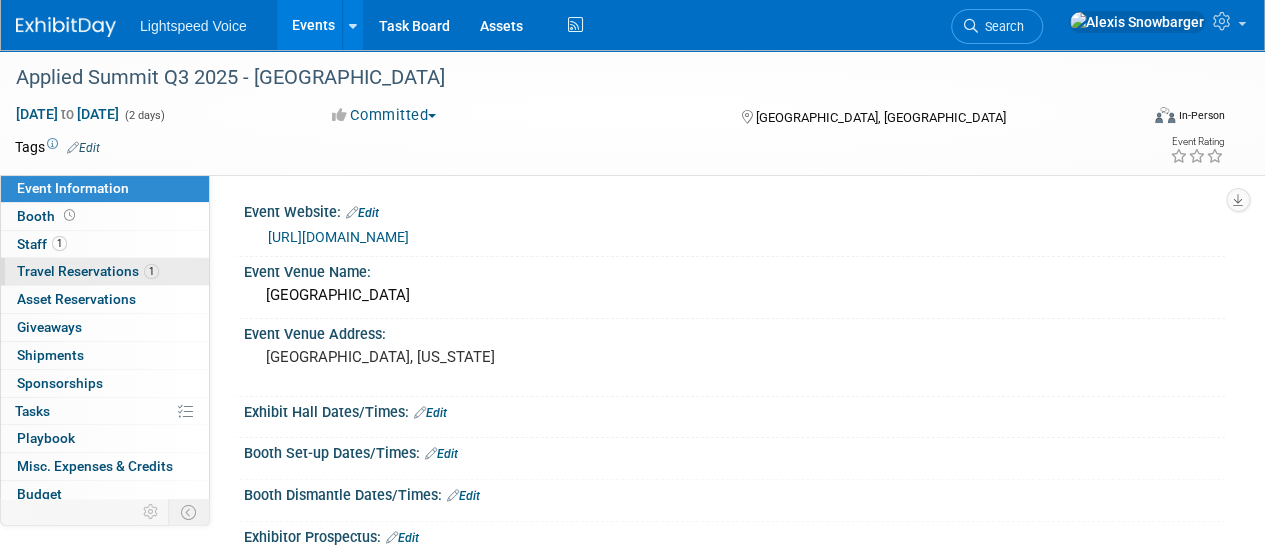 click on "Travel Reservations 1" at bounding box center (88, 271) 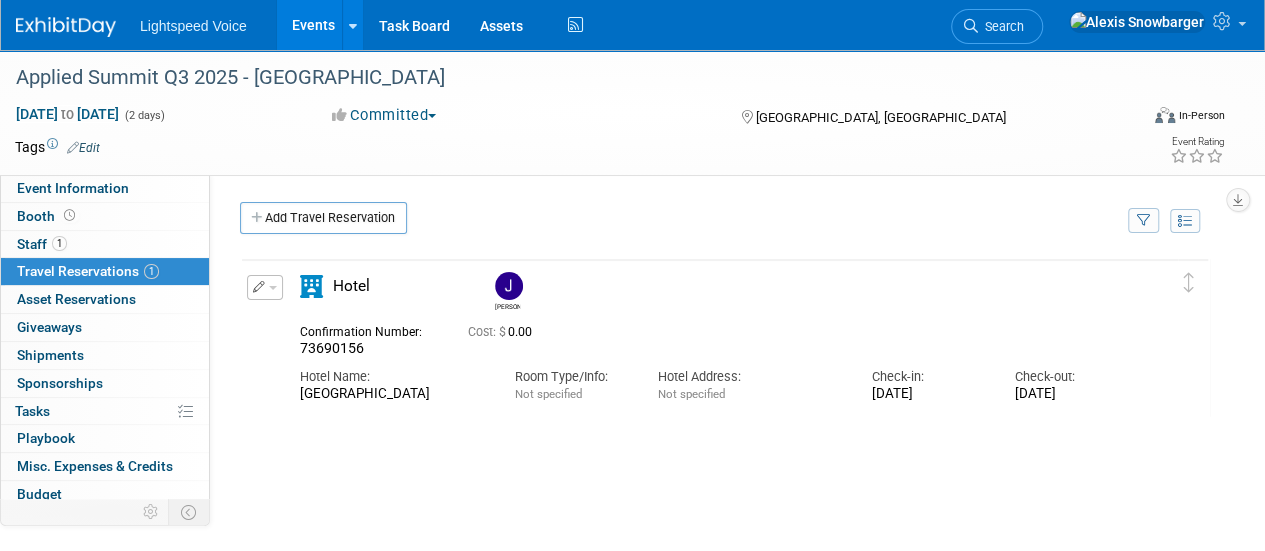 click on "Committed
Committed
Considering
Not Going
Canceled
Attending, no booth
COMPLETED
Planning to go" at bounding box center [516, 116] 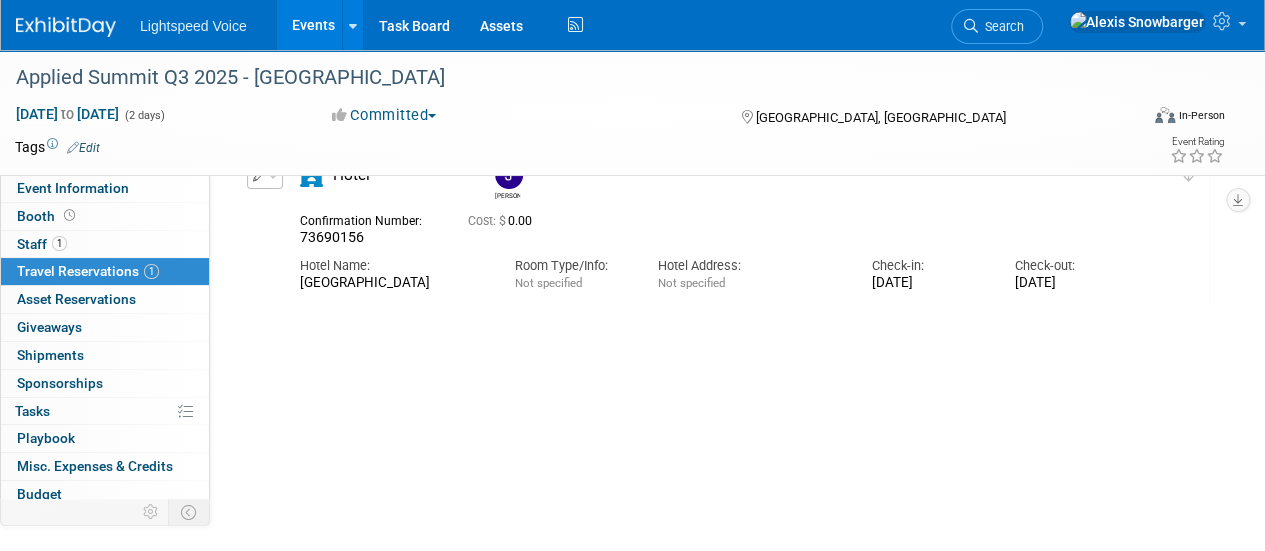 scroll, scrollTop: 0, scrollLeft: 0, axis: both 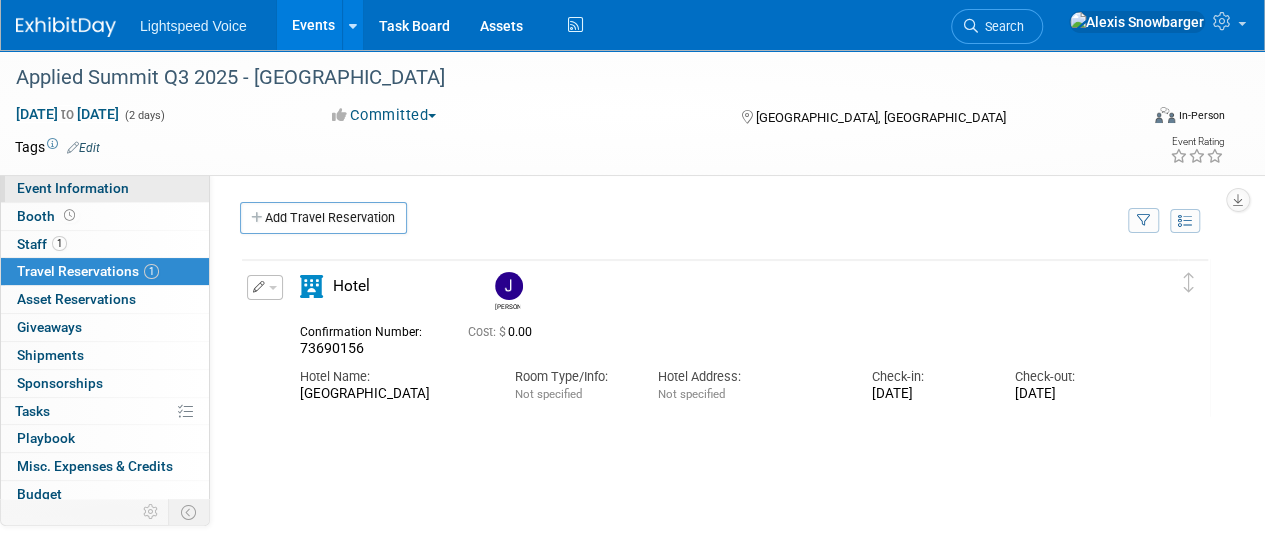 click on "Event Information" at bounding box center (73, 188) 